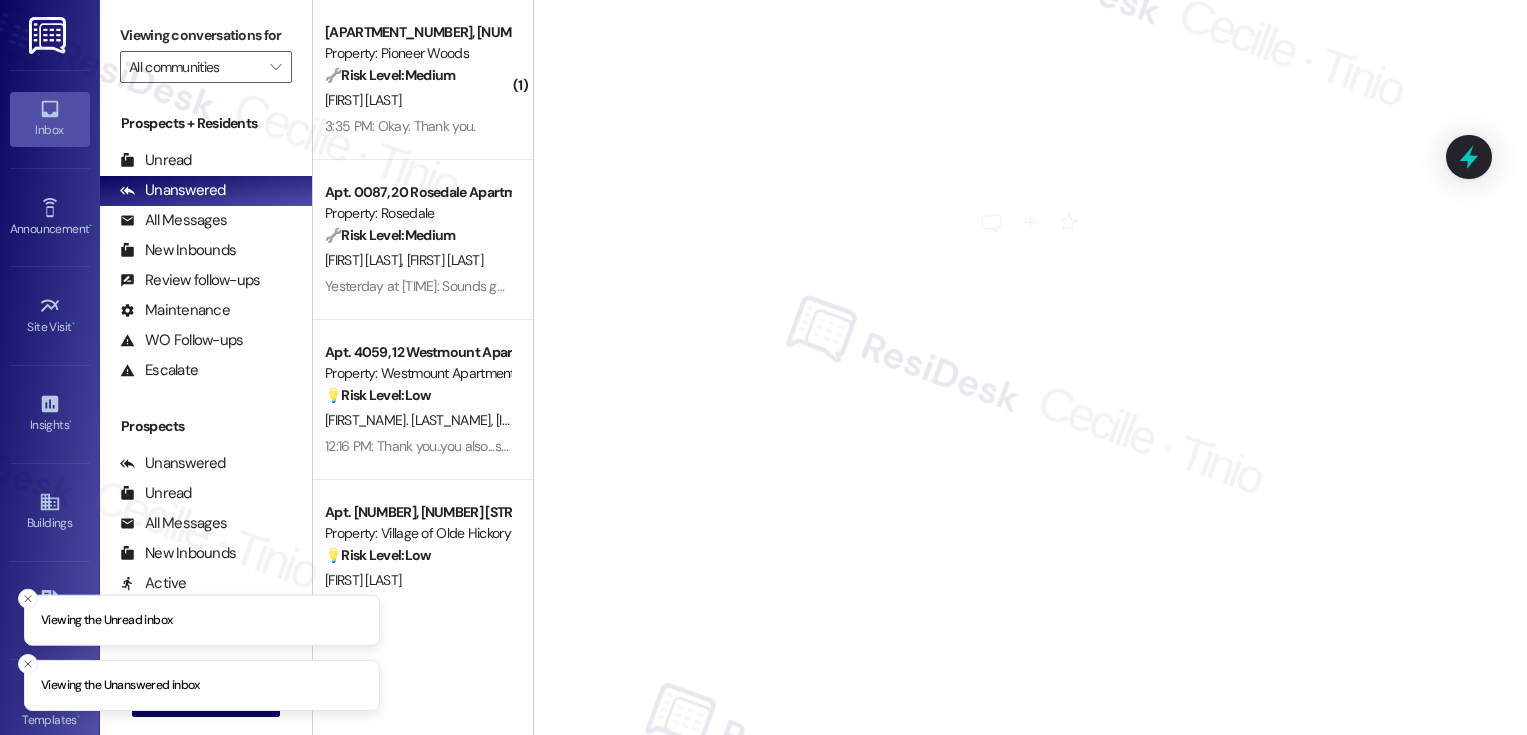 scroll, scrollTop: 0, scrollLeft: 0, axis: both 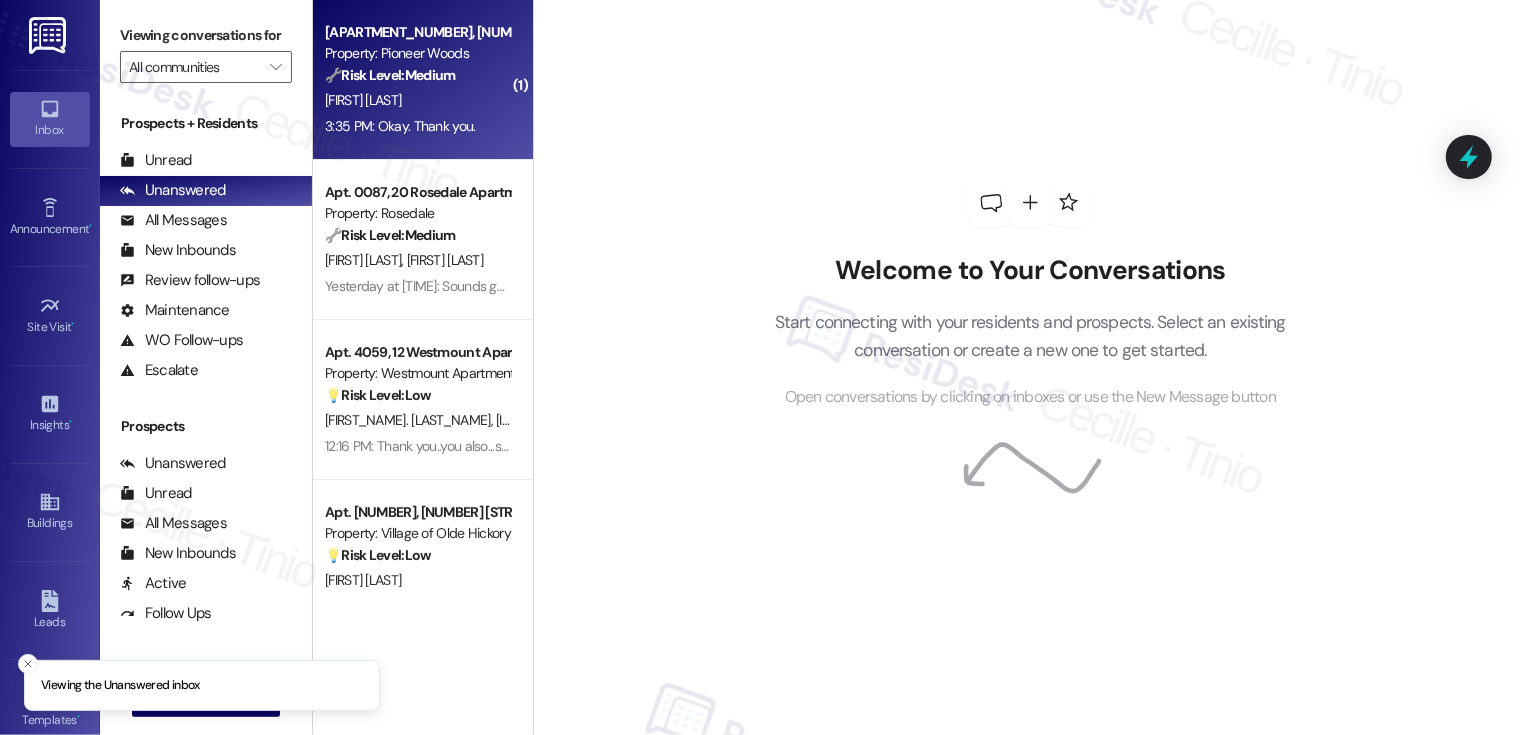 click on "[TIME]: Okay. Thank you.  [TIME]: Okay. Thank you." at bounding box center (400, 126) 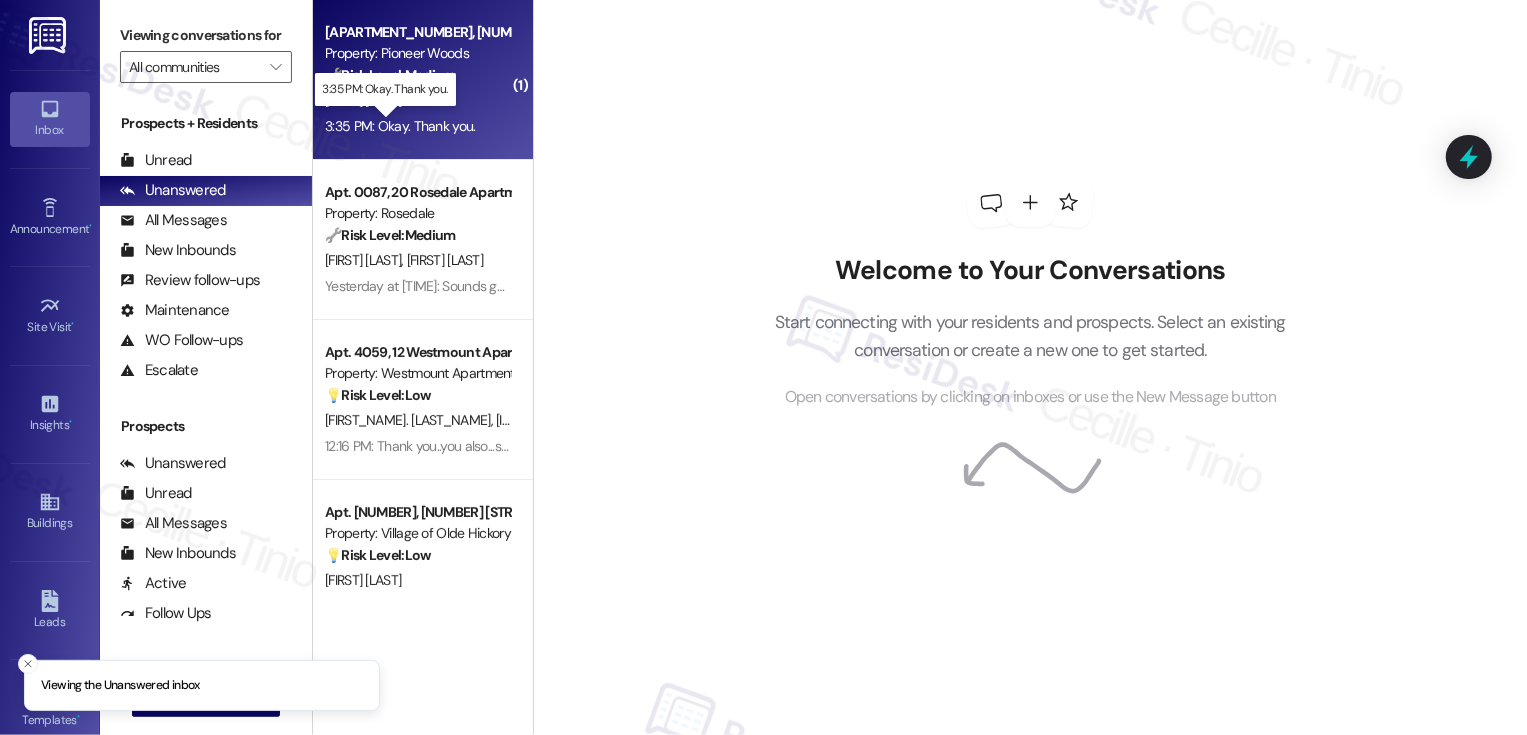 click on "[TIME]: Okay. Thank you.  [TIME]: Okay. Thank you." at bounding box center [400, 126] 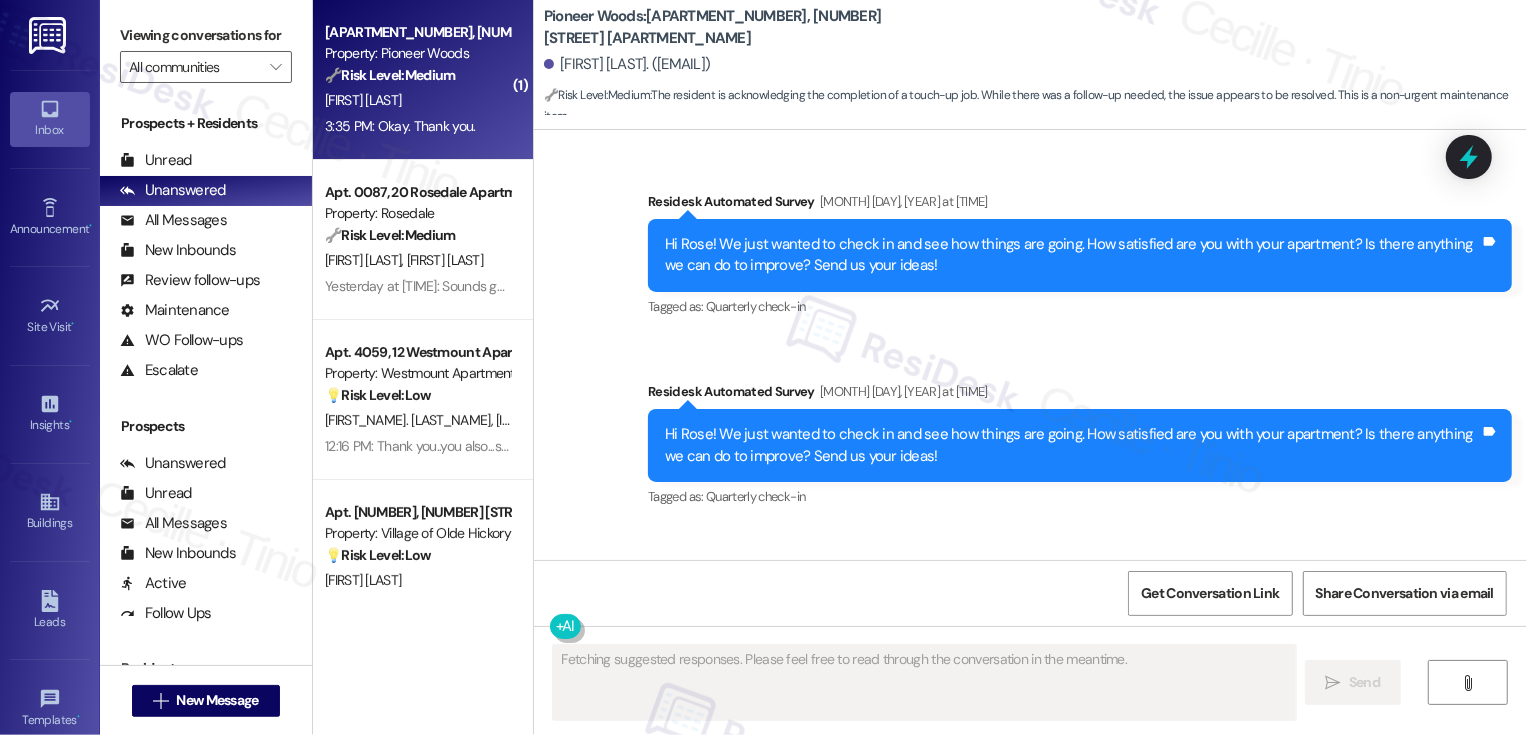 scroll, scrollTop: 38666, scrollLeft: 0, axis: vertical 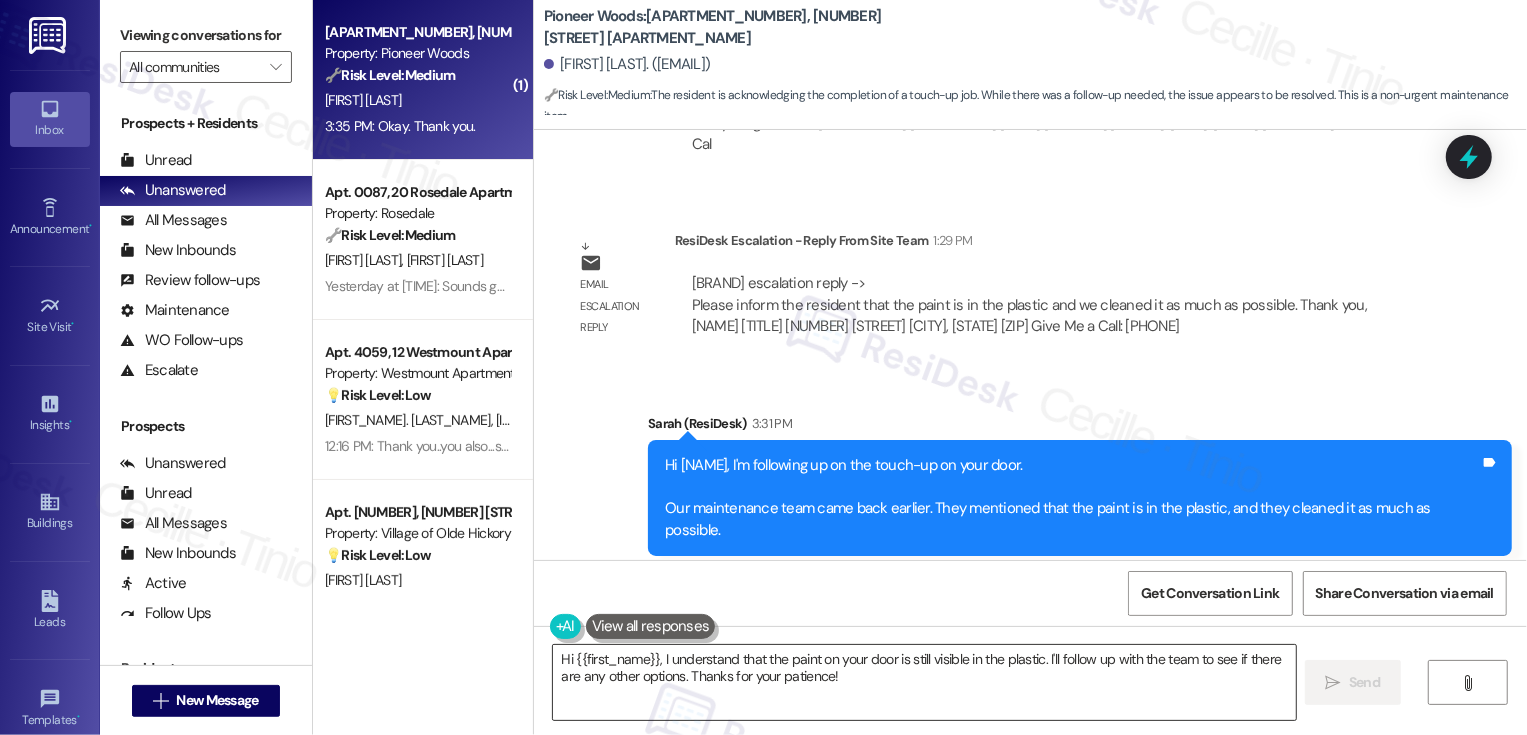 click on "Hi {{first_name}}, I understand that the paint on your door is still visible in the plastic. I'll follow up with the team to see if there are any other options. Thanks for your patience!" at bounding box center (924, 682) 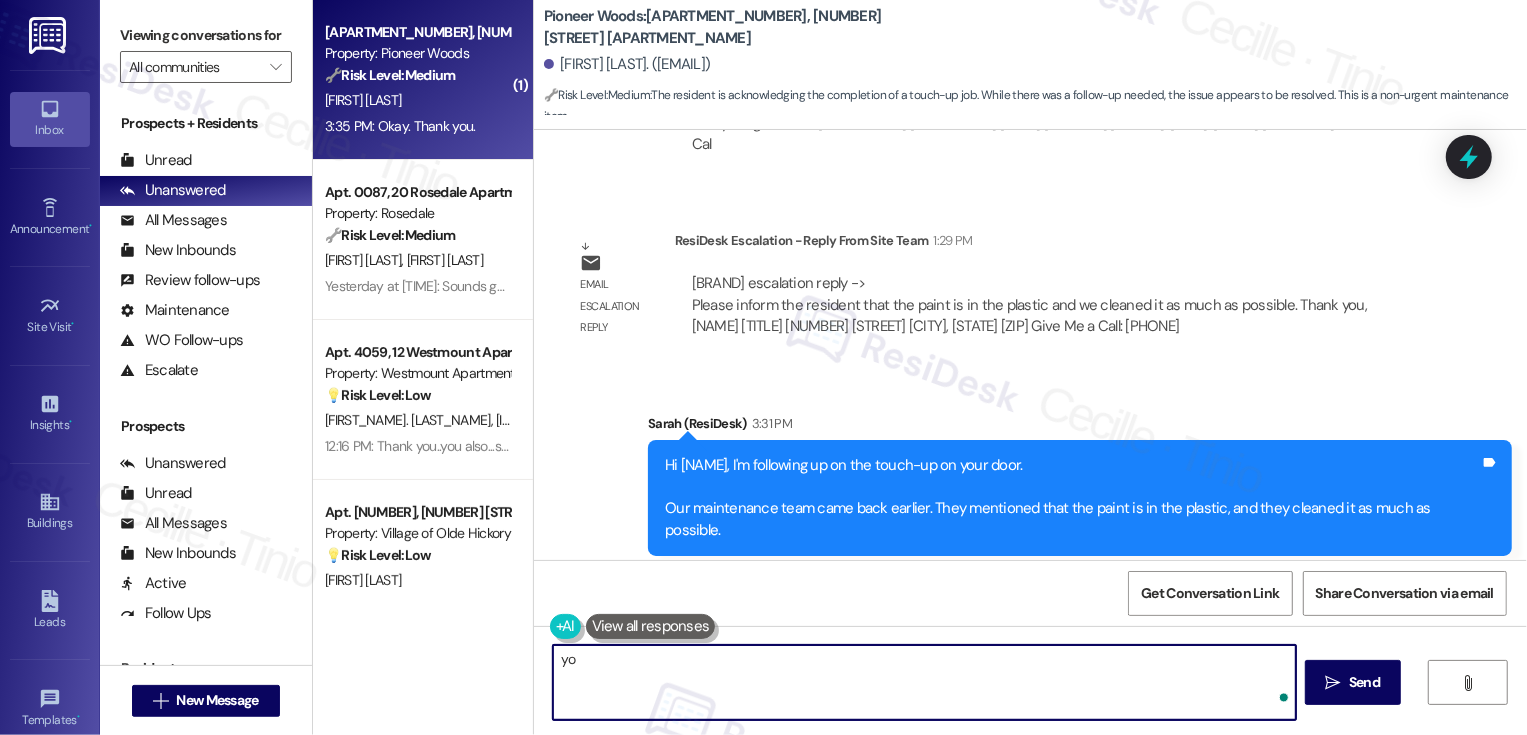 type on "y" 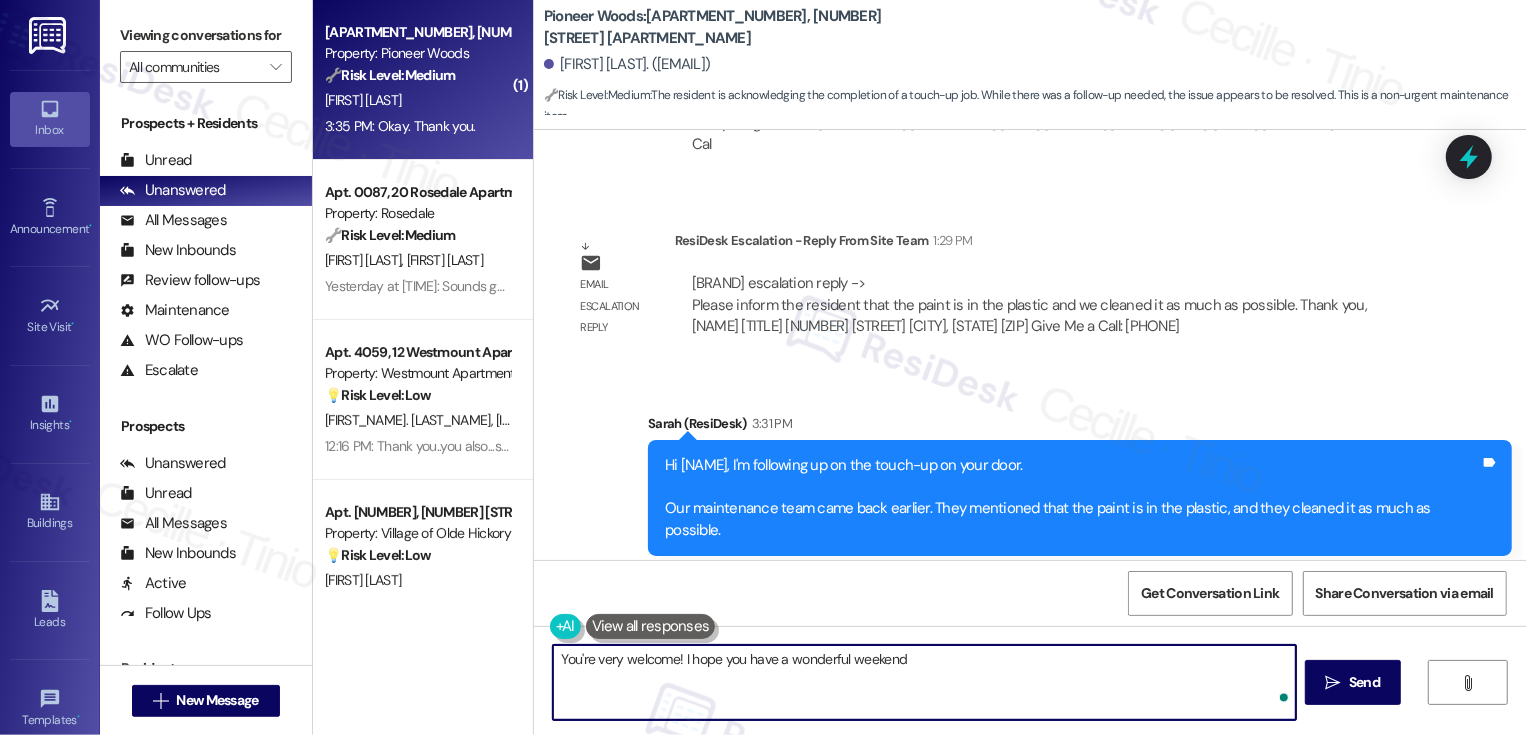 type on "You're very welcome! I hope you have a wonderful weekend!" 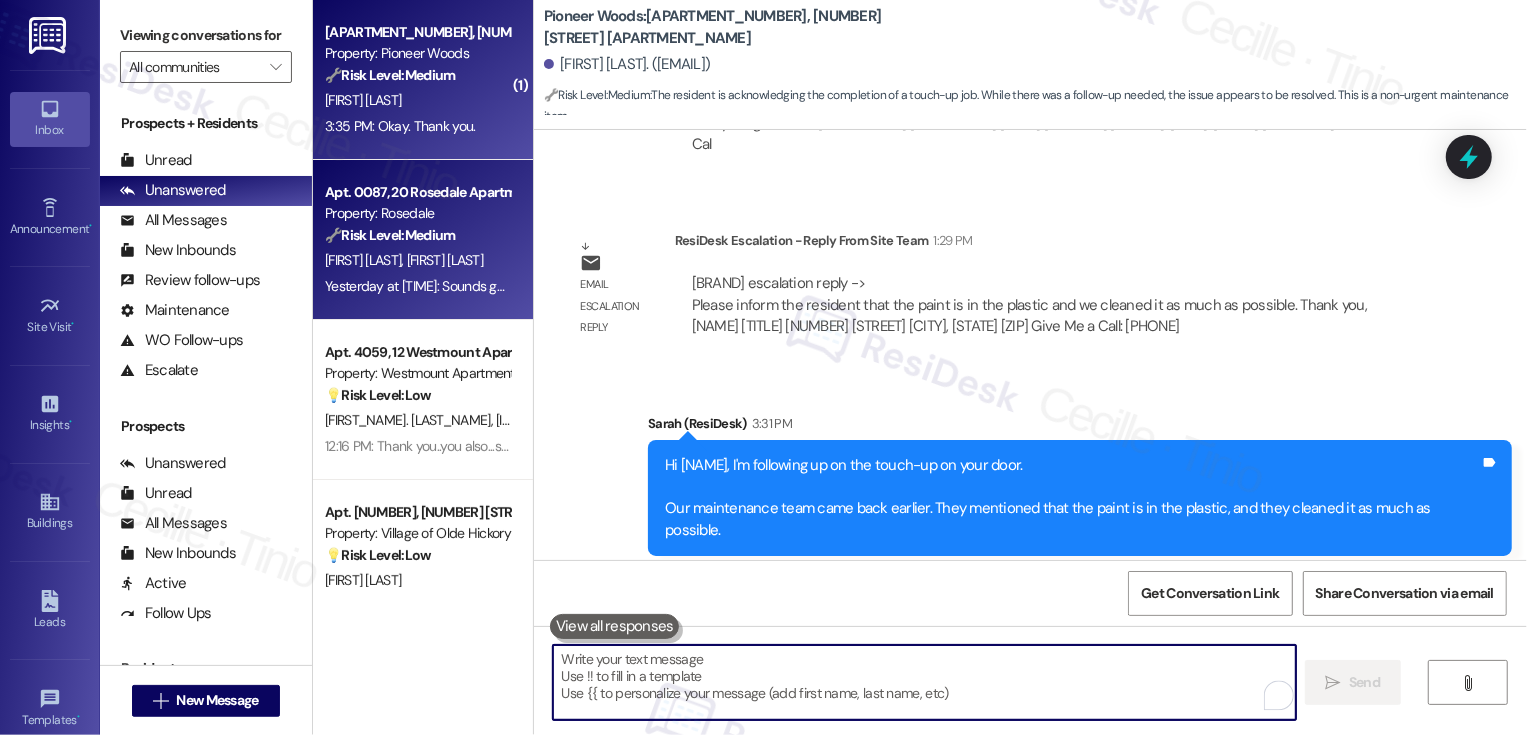 scroll, scrollTop: 38665, scrollLeft: 0, axis: vertical 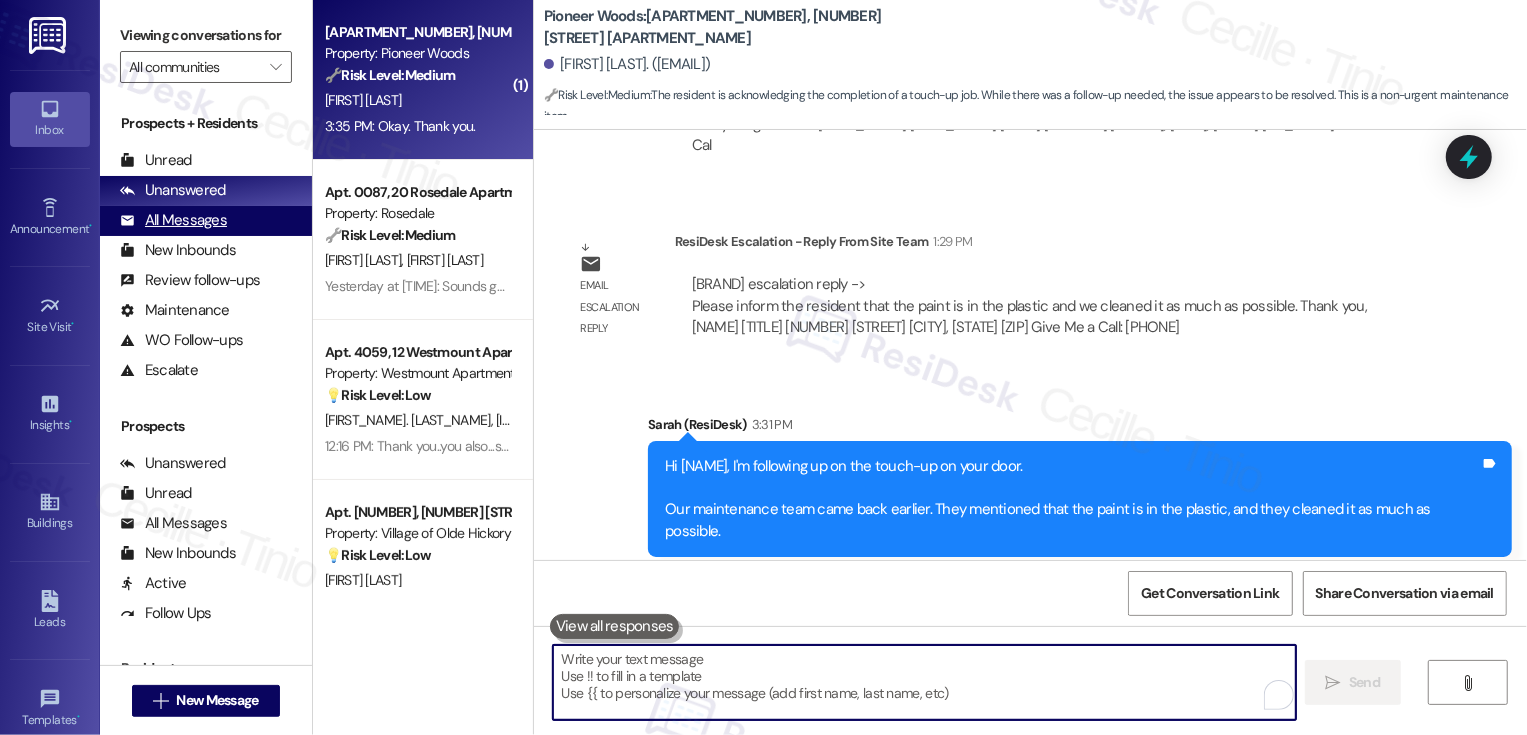 type 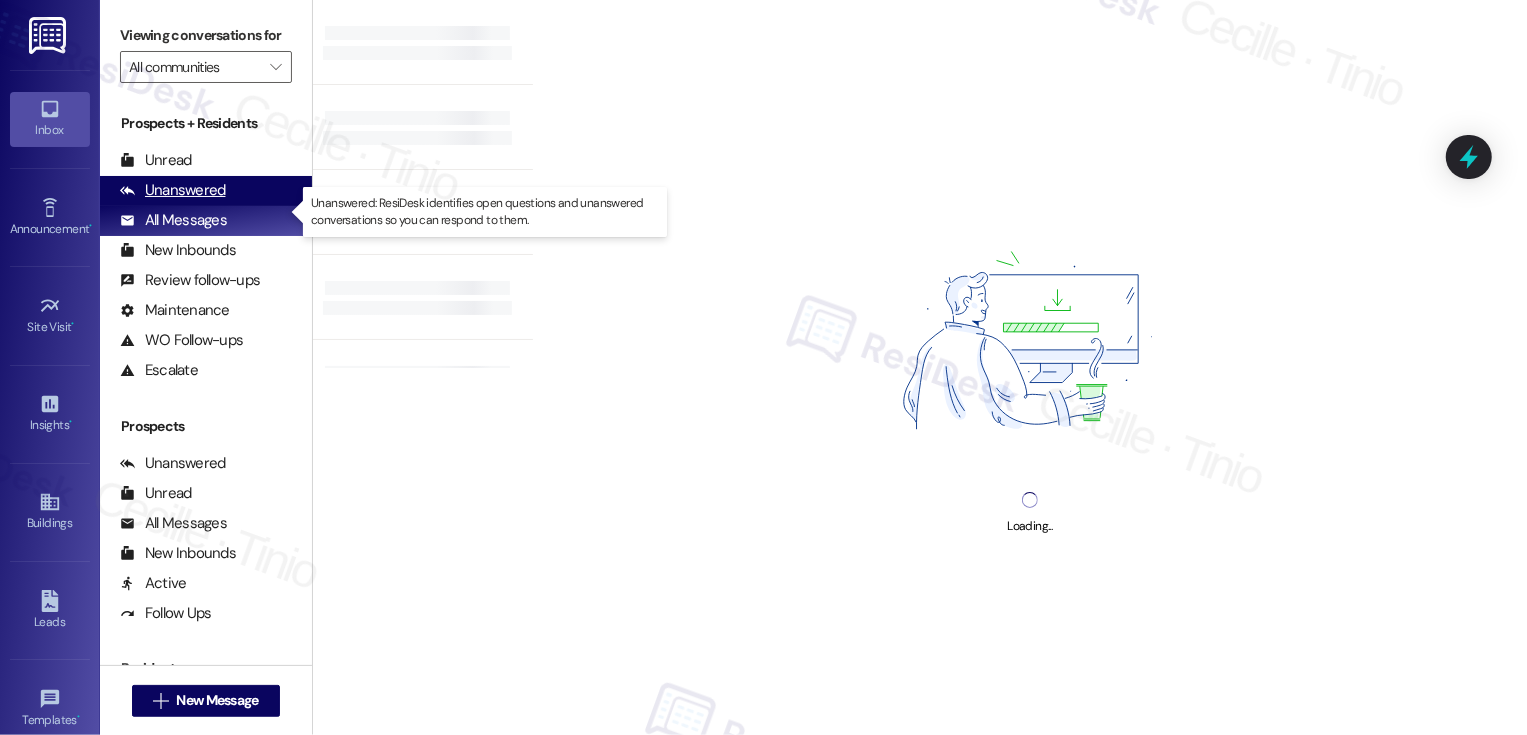 click on "Unanswered (0)" at bounding box center [206, 191] 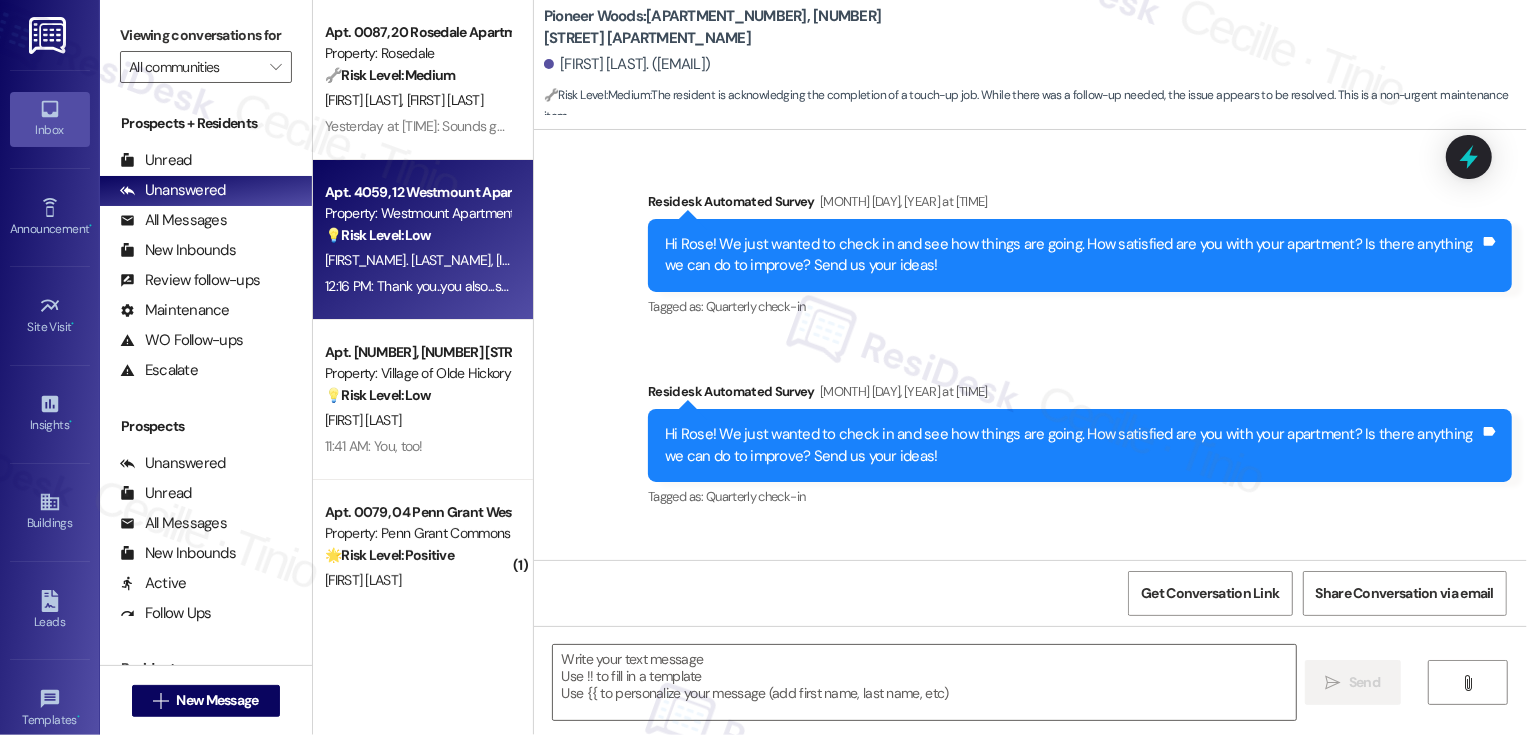 type on "Fetching suggested responses. Please feel free to read through the conversation in the meantime." 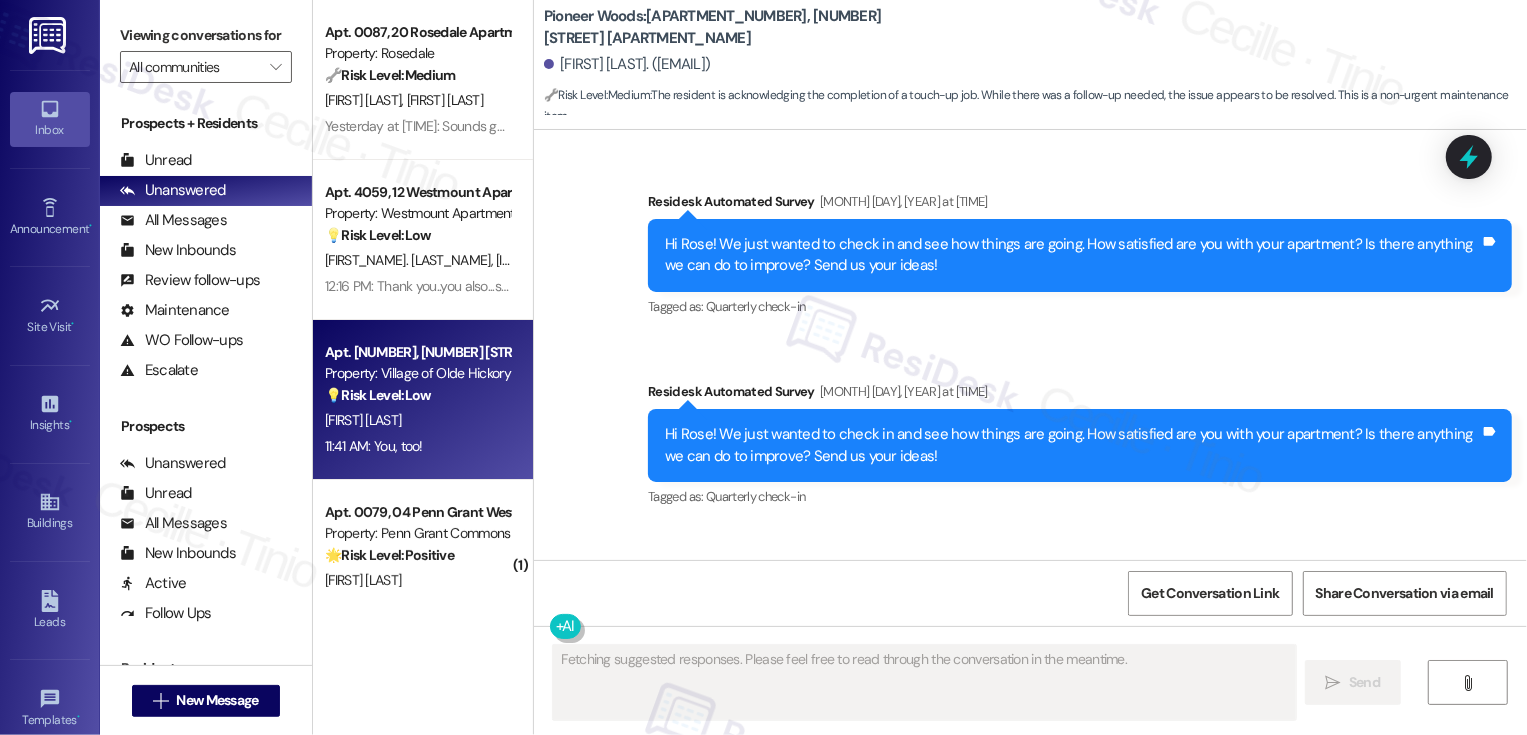 scroll, scrollTop: 38665, scrollLeft: 0, axis: vertical 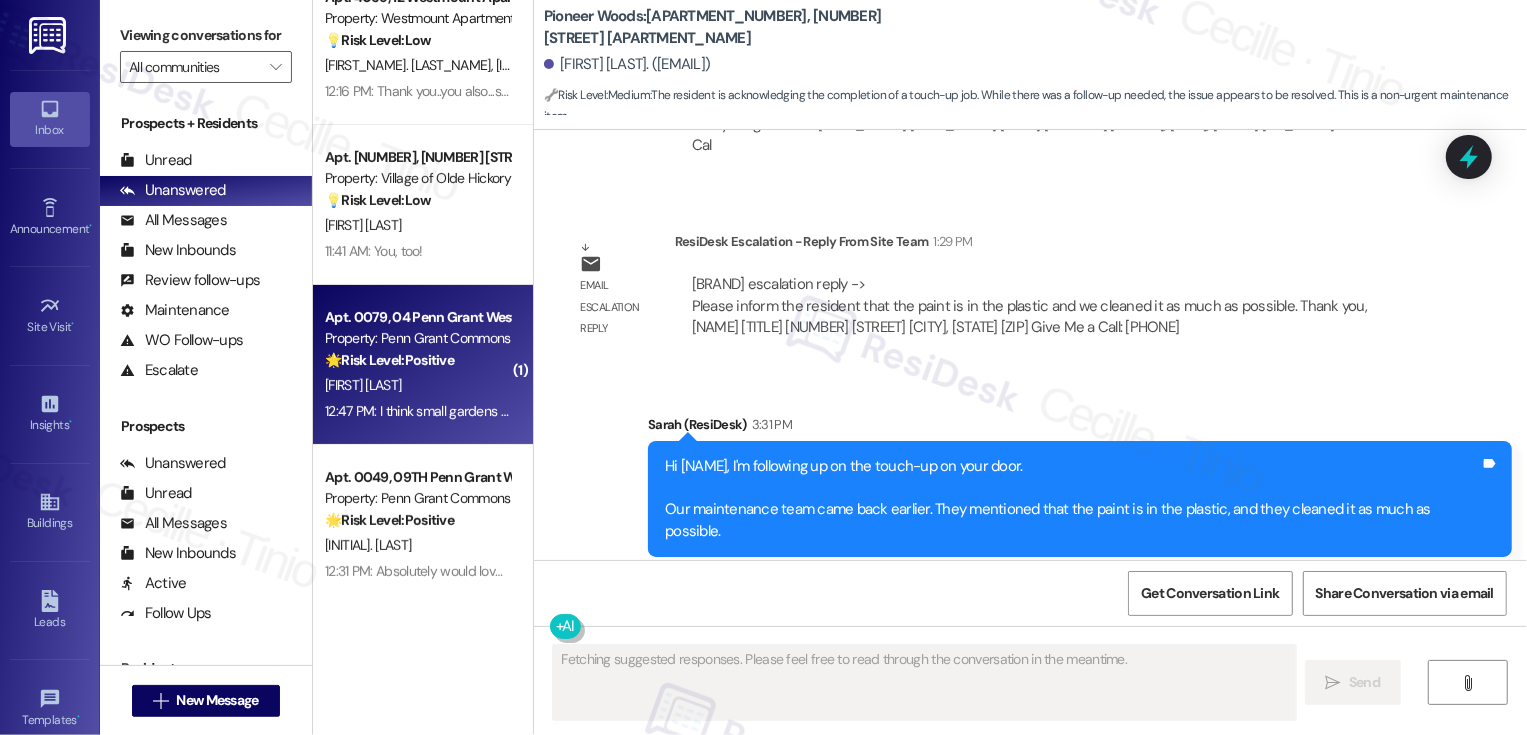 click on "[FIRST] [LAST]" at bounding box center (417, 385) 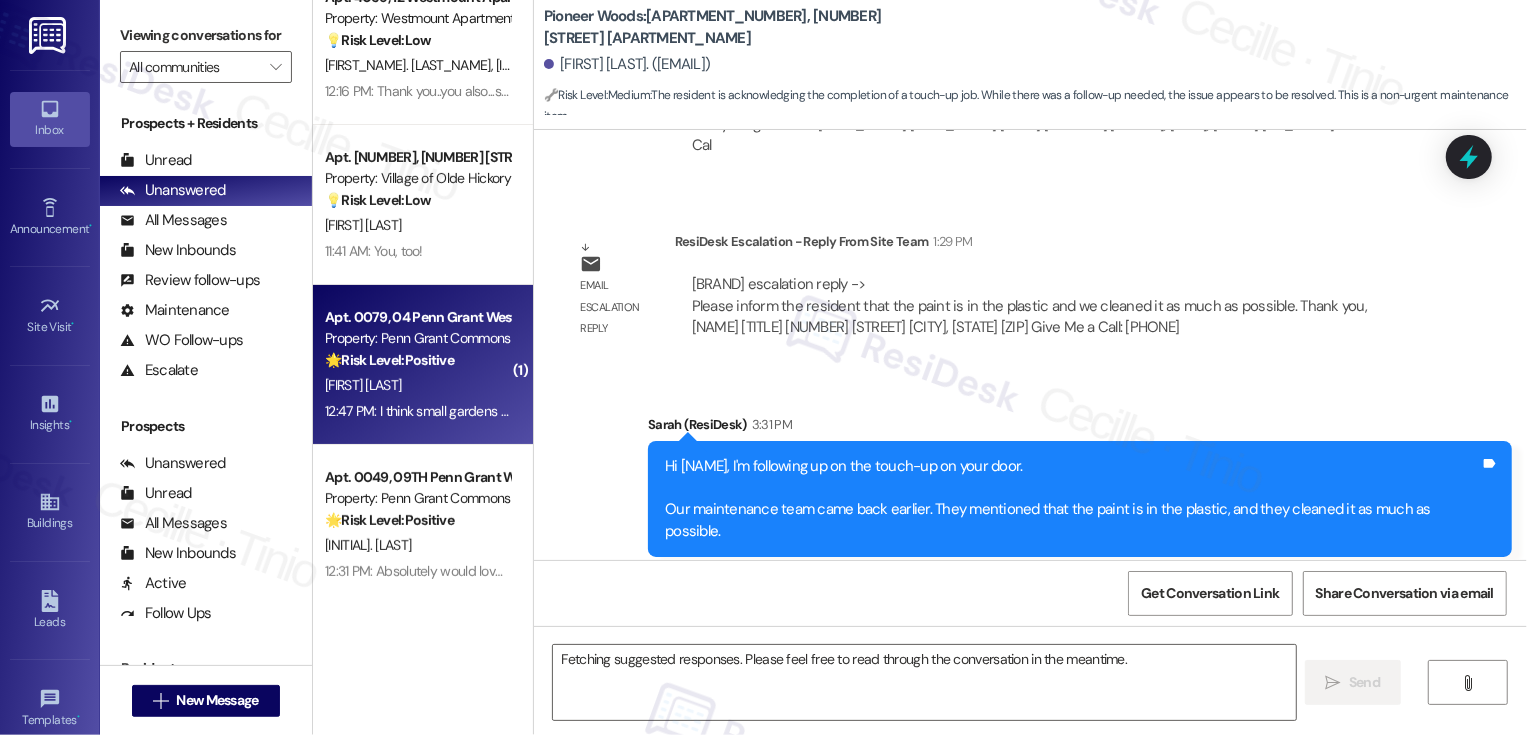 click on "[FIRST] [LAST]" at bounding box center [417, 385] 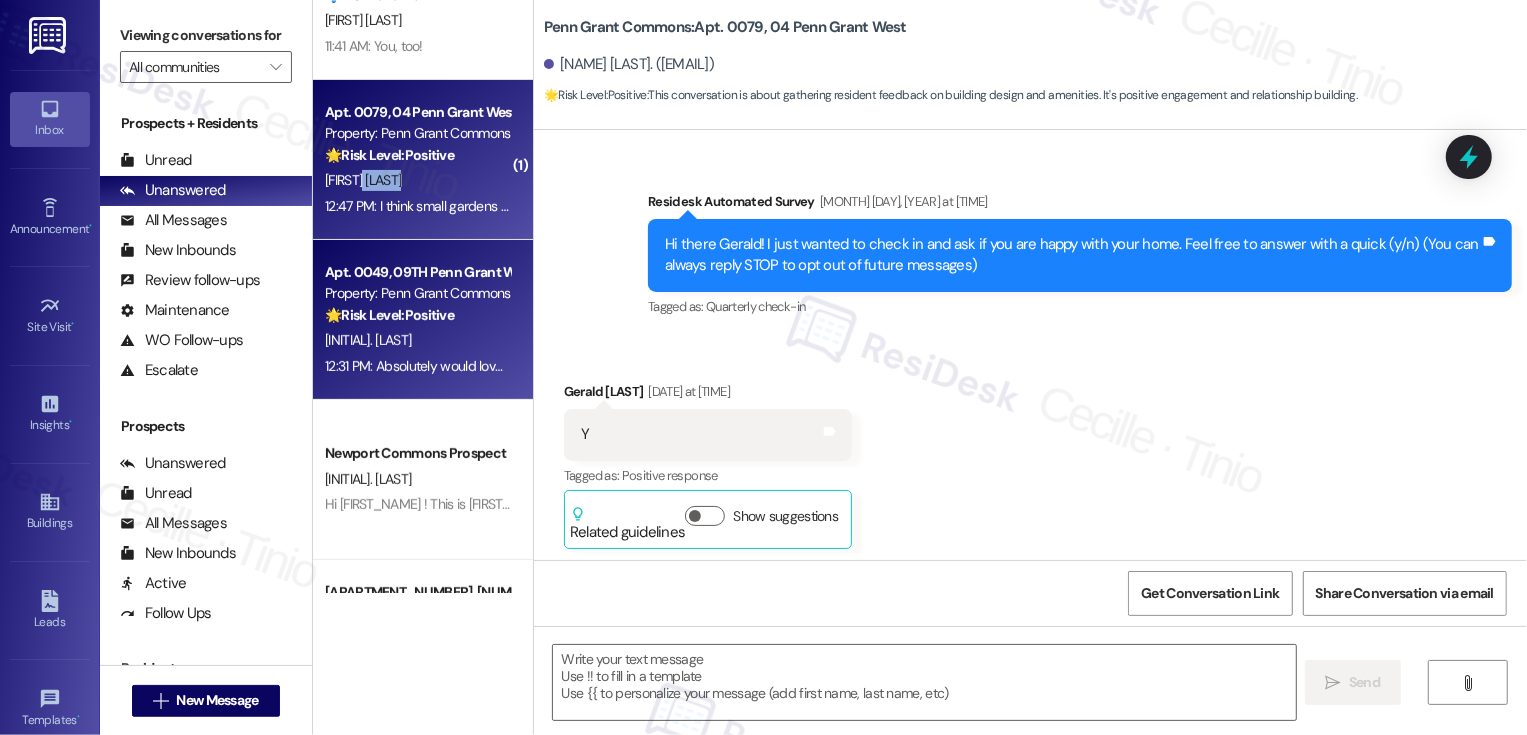 scroll, scrollTop: 526, scrollLeft: 0, axis: vertical 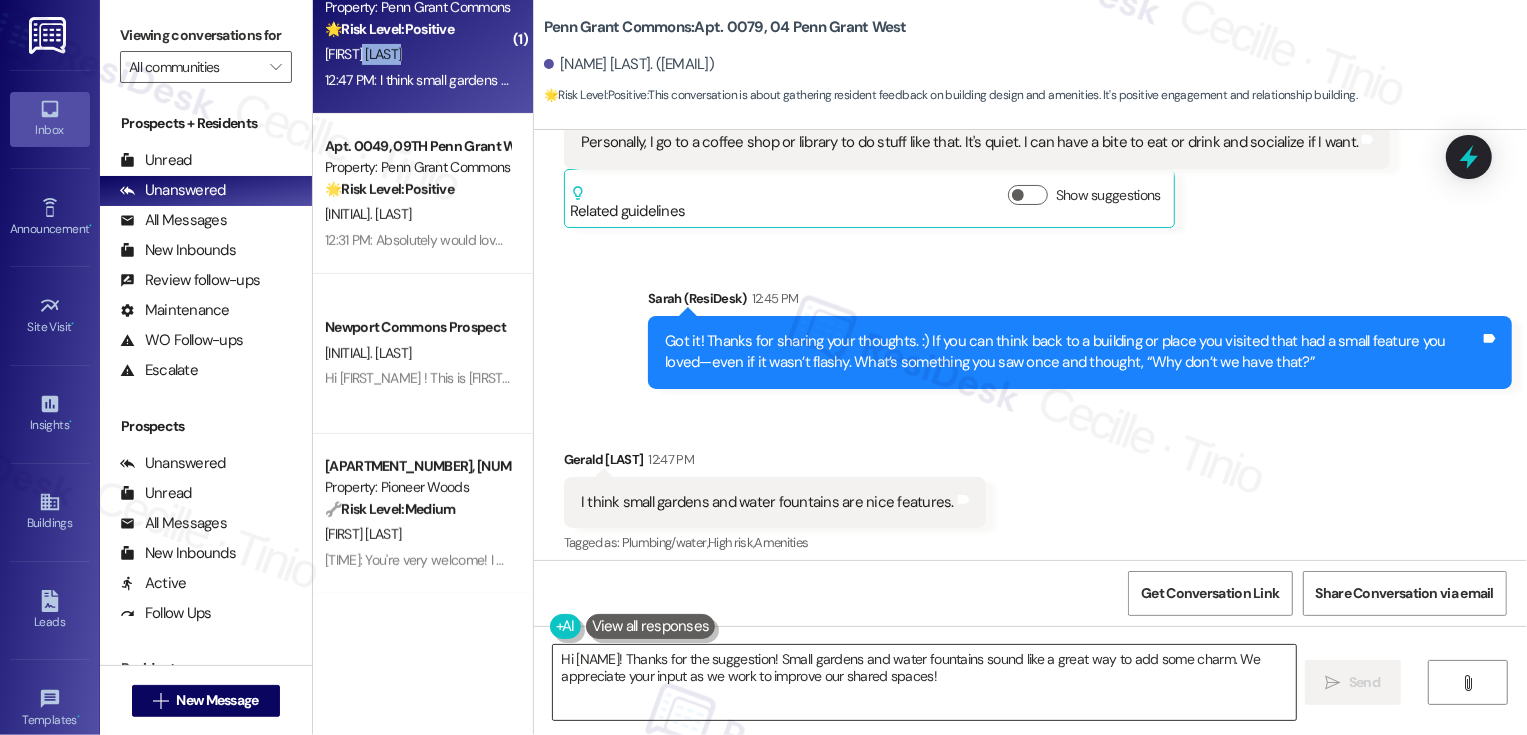 click on "Hi [NAME]! Thanks for the suggestion! Small gardens and water fountains sound like a great way to add some charm. We appreciate your input as we work to improve our shared spaces!" at bounding box center (924, 682) 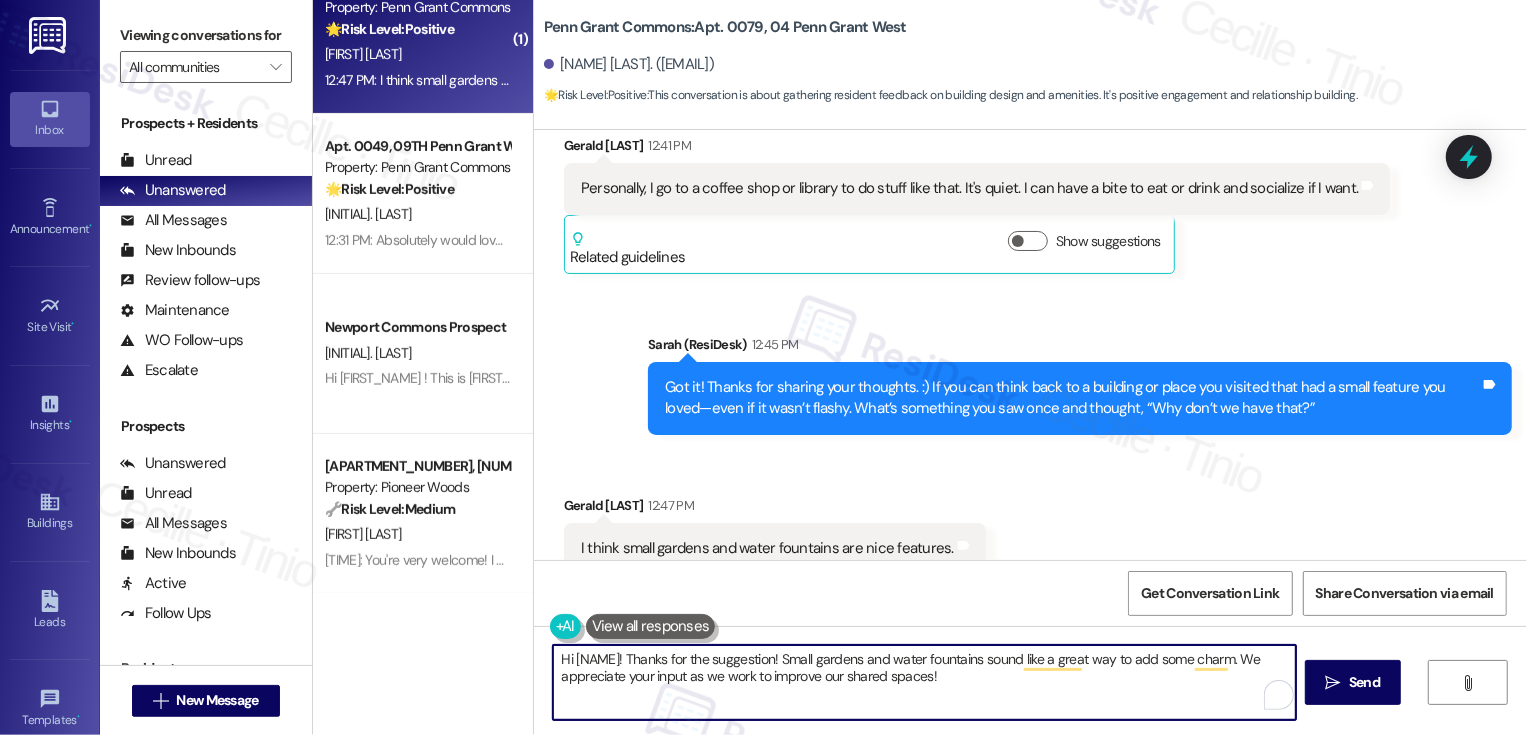 scroll, scrollTop: 14439, scrollLeft: 0, axis: vertical 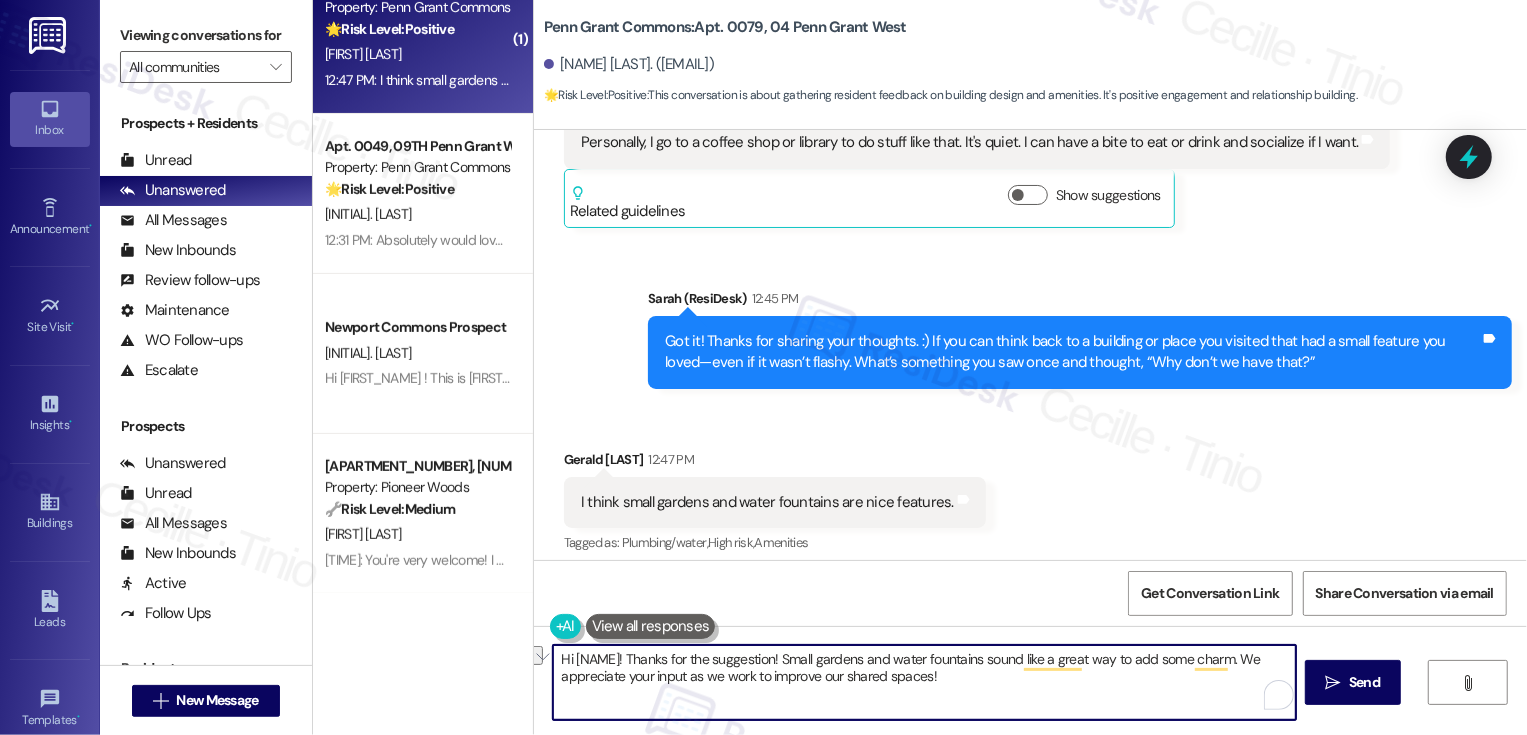 drag, startPoint x: 739, startPoint y: 659, endPoint x: 530, endPoint y: 665, distance: 209.0861 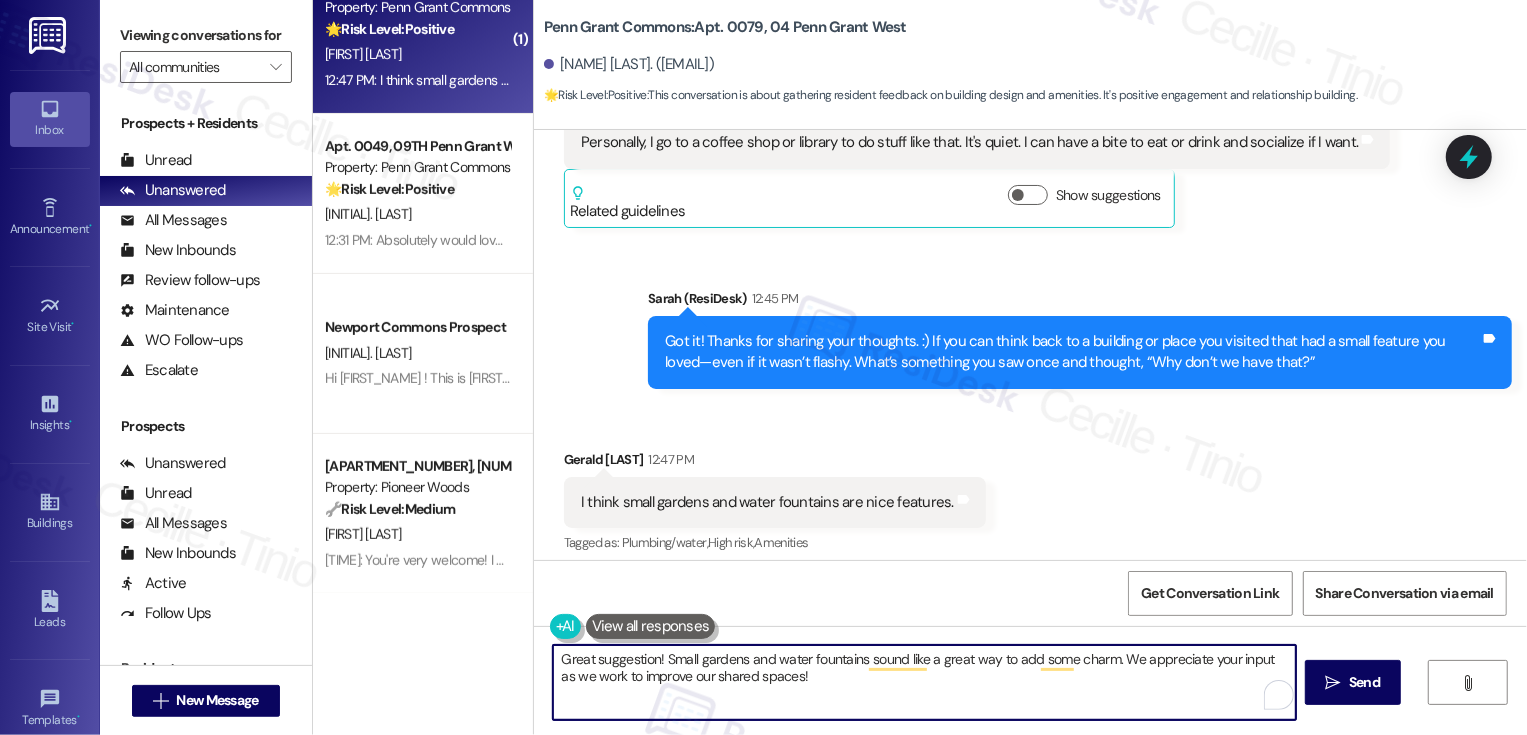 click on "Great suggestion! Small gardens and water fountains sound like a great way to add some charm. We appreciate your input as we work to improve our shared spaces!" at bounding box center [924, 682] 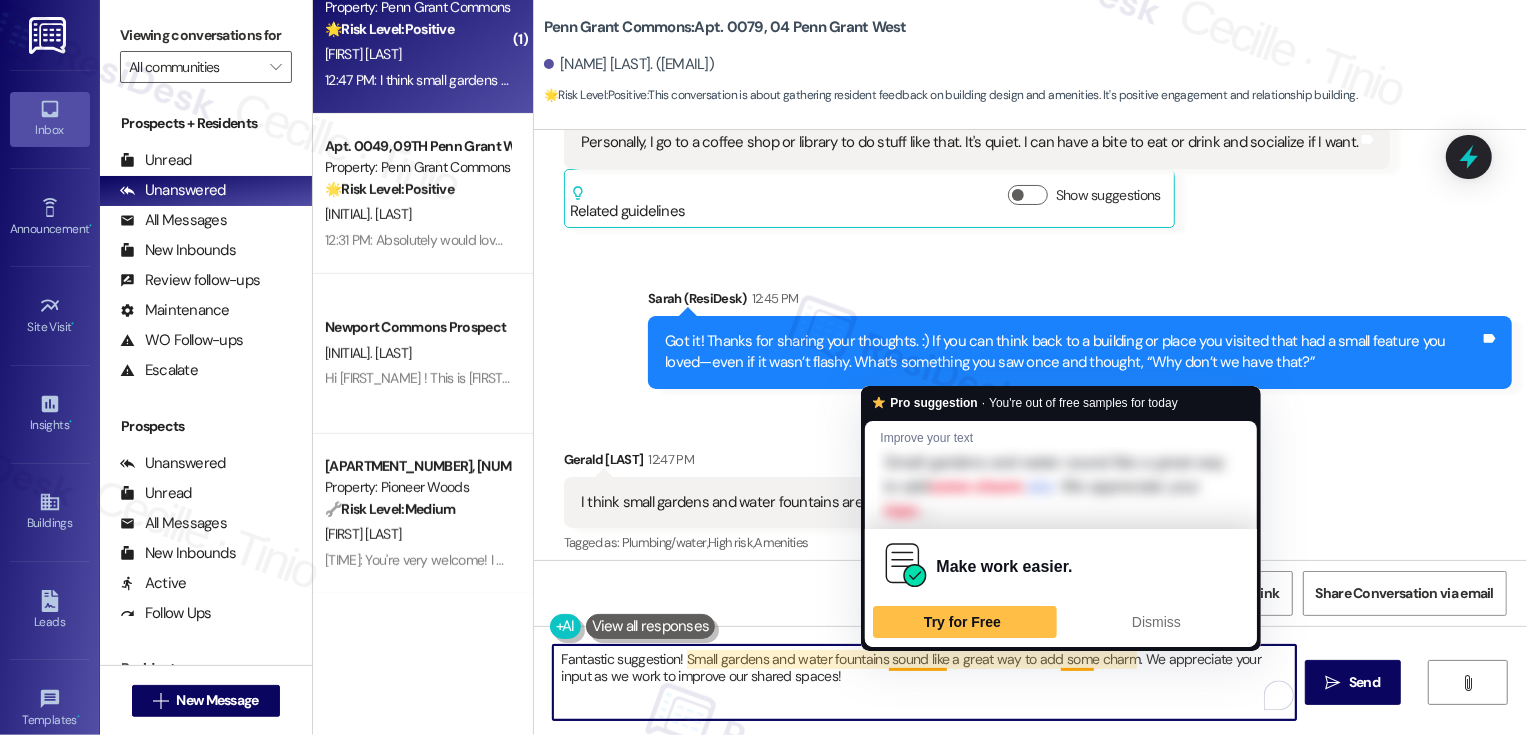 click on "Fantastic suggestion! Small gardens and water fountains sound like a great way to add some charm. We appreciate your input as we work to improve our shared spaces!" at bounding box center (924, 682) 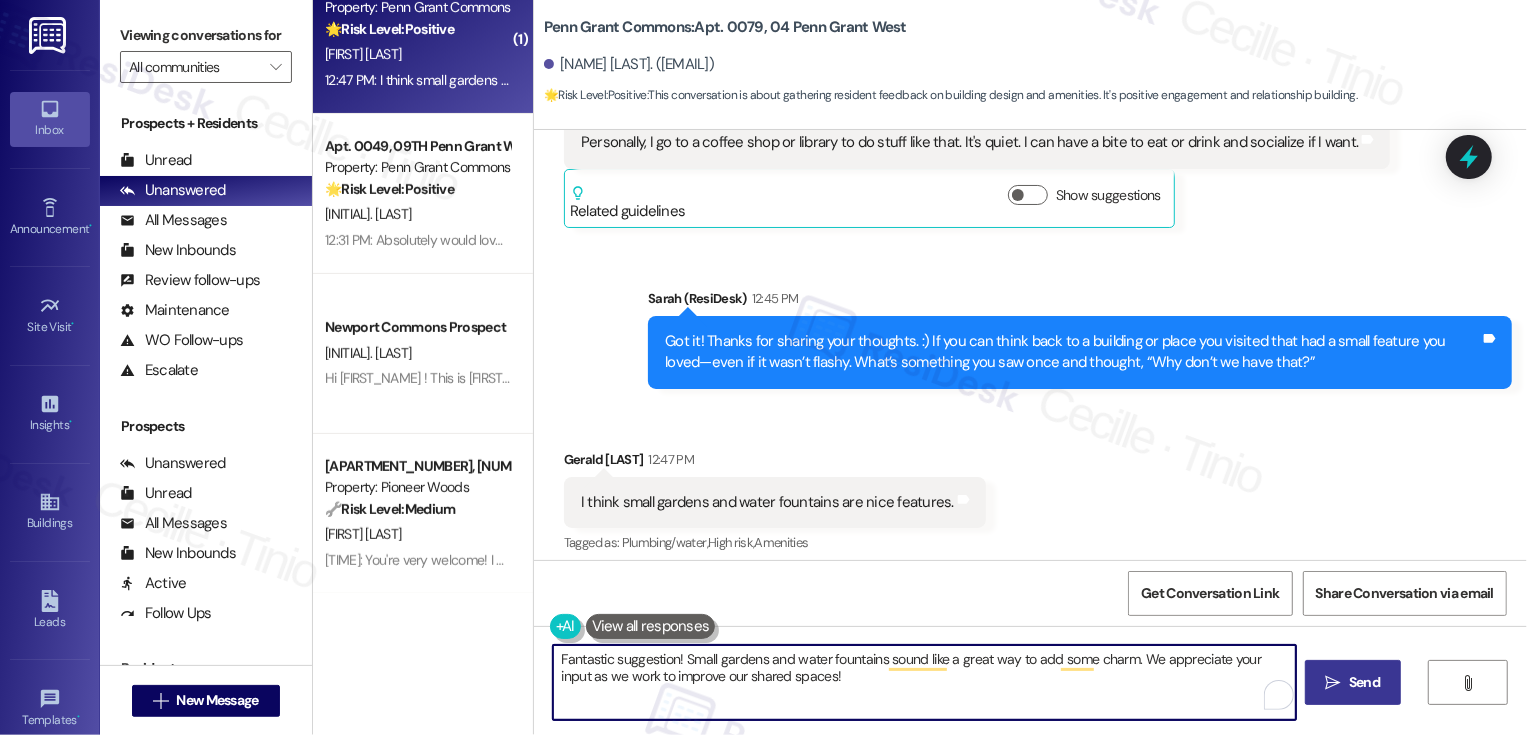 type on "Fantastic suggestion! Small gardens and water fountains sound like a great way to add some charm. We appreciate your input as we work to improve our shared spaces!" 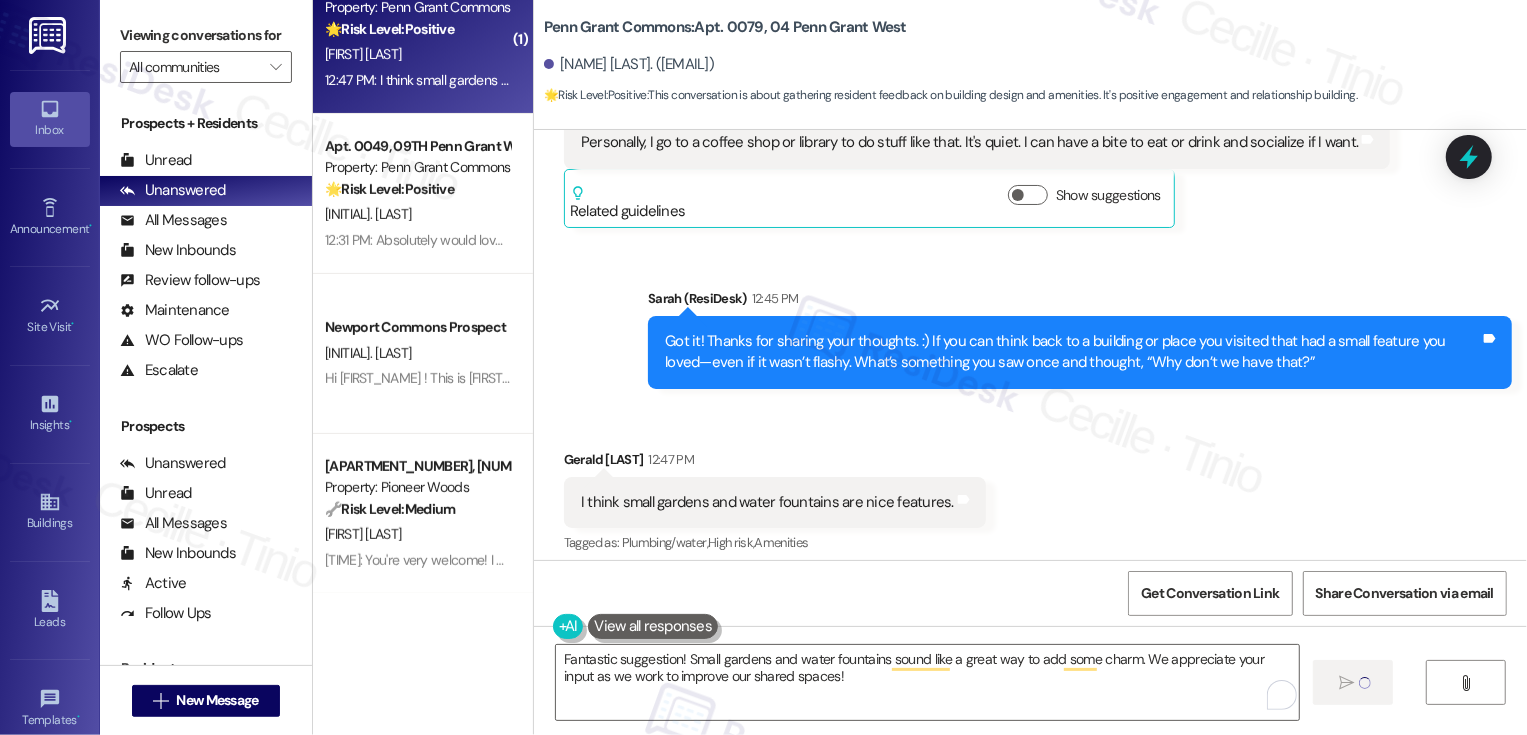 type 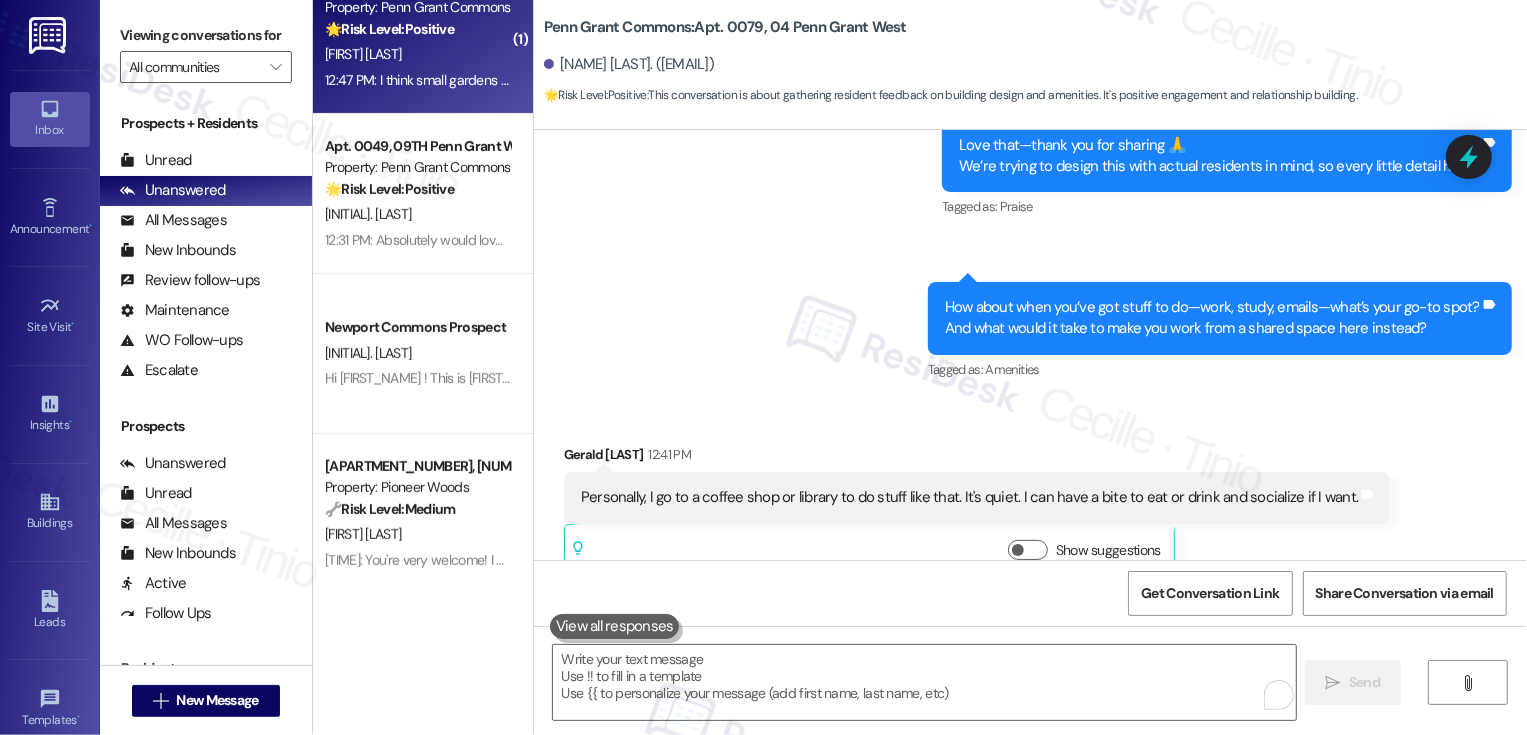 scroll, scrollTop: 14600, scrollLeft: 0, axis: vertical 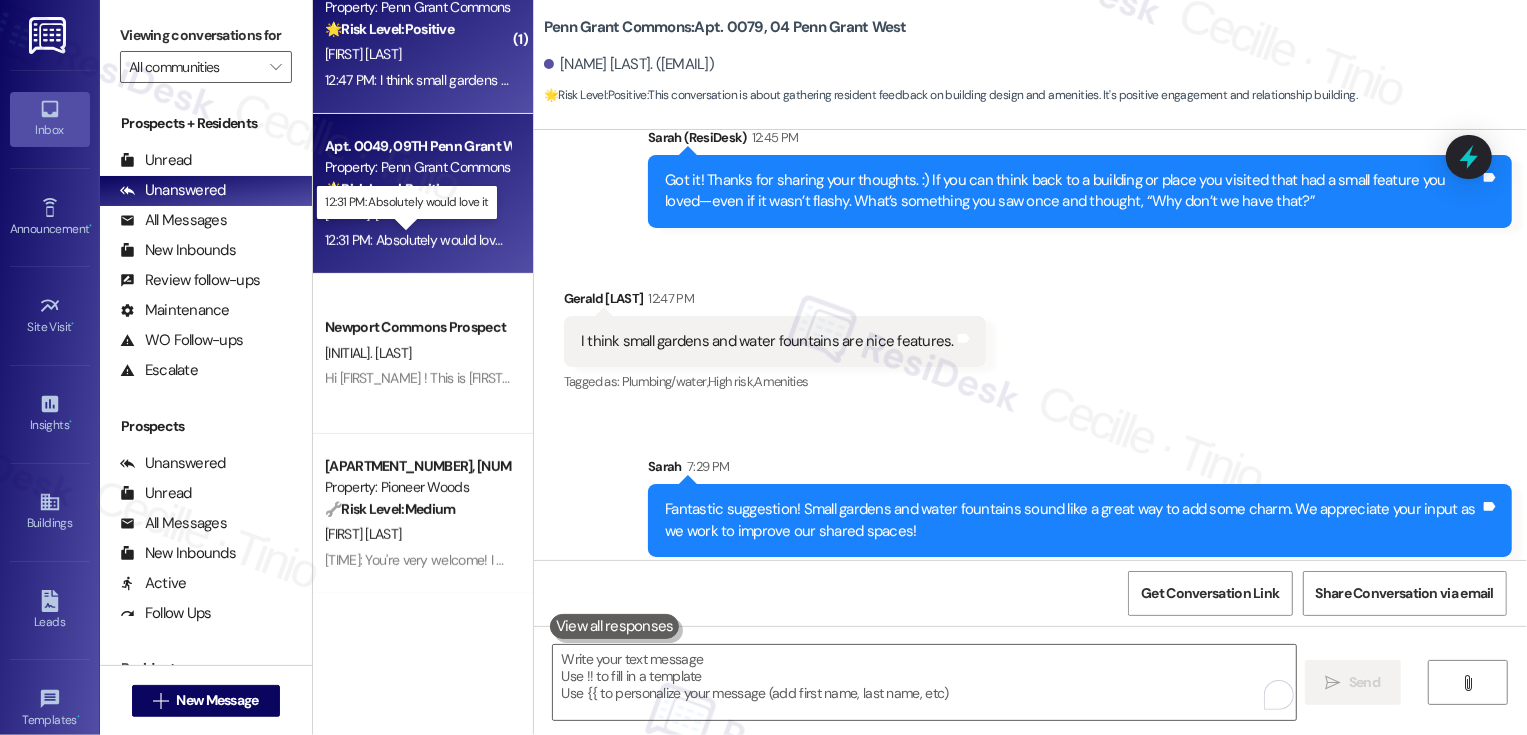 click on "[TIME]: Absolutely would love it [TIME]: Absolutely would love it" at bounding box center [418, 240] 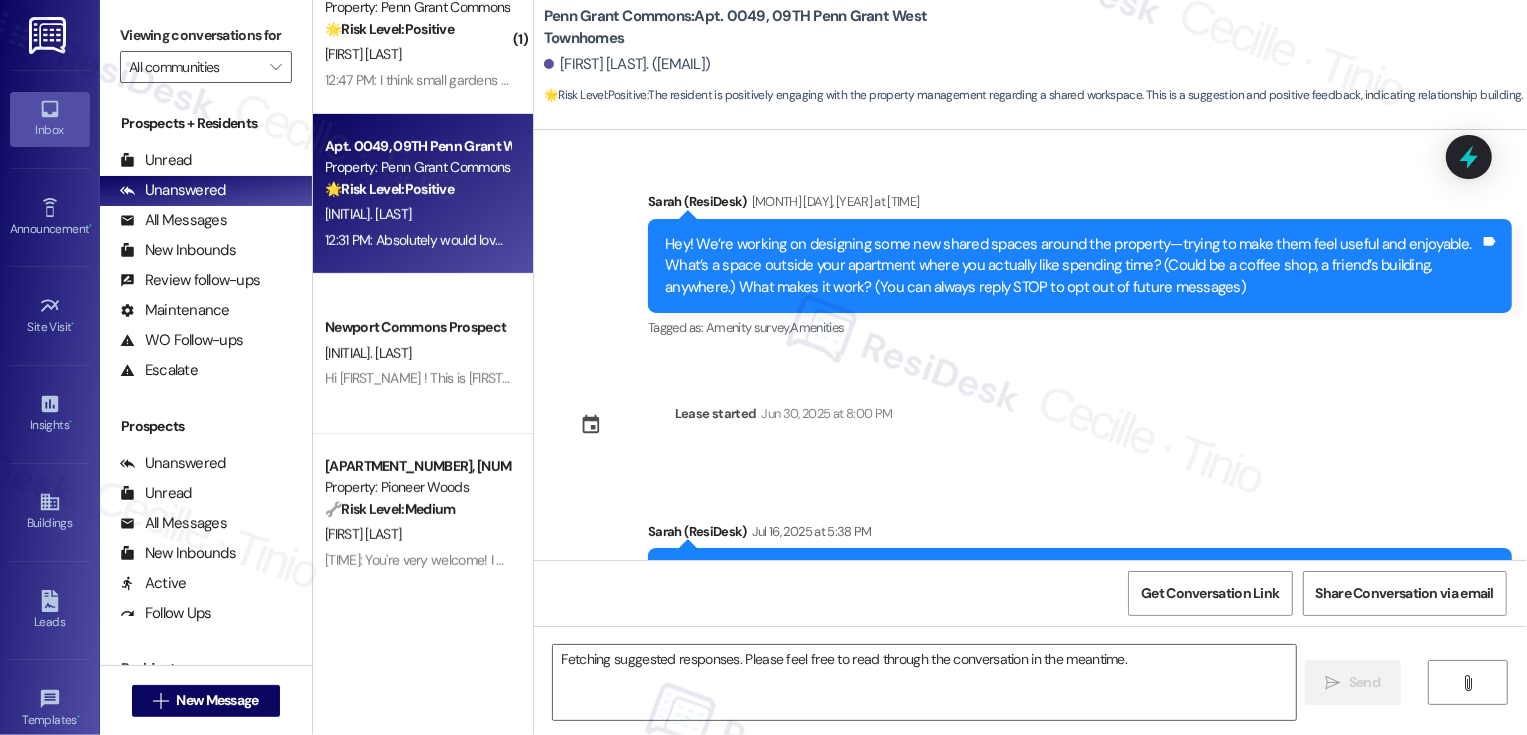 scroll, scrollTop: 2030, scrollLeft: 0, axis: vertical 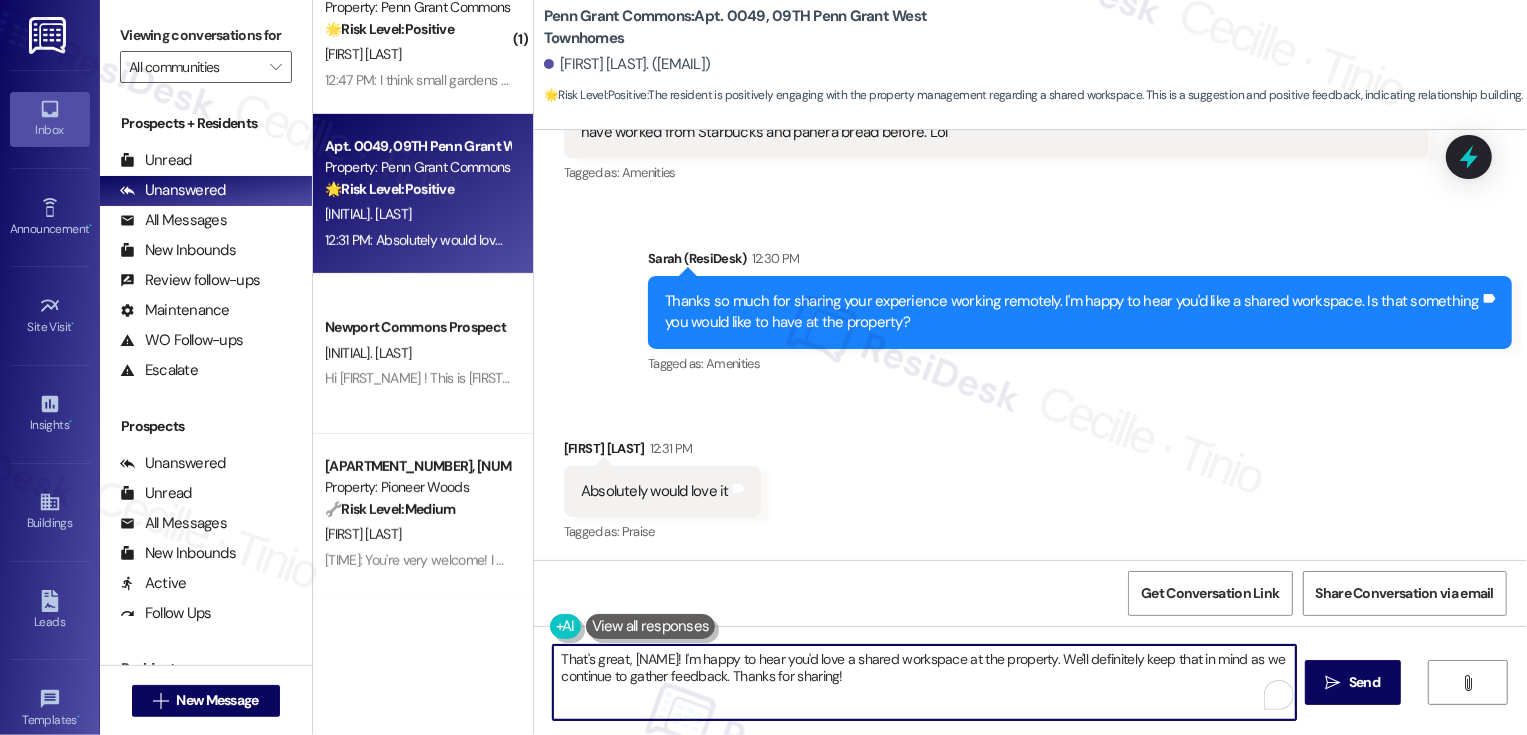 drag, startPoint x: 1089, startPoint y: 657, endPoint x: 547, endPoint y: 644, distance: 542.1559 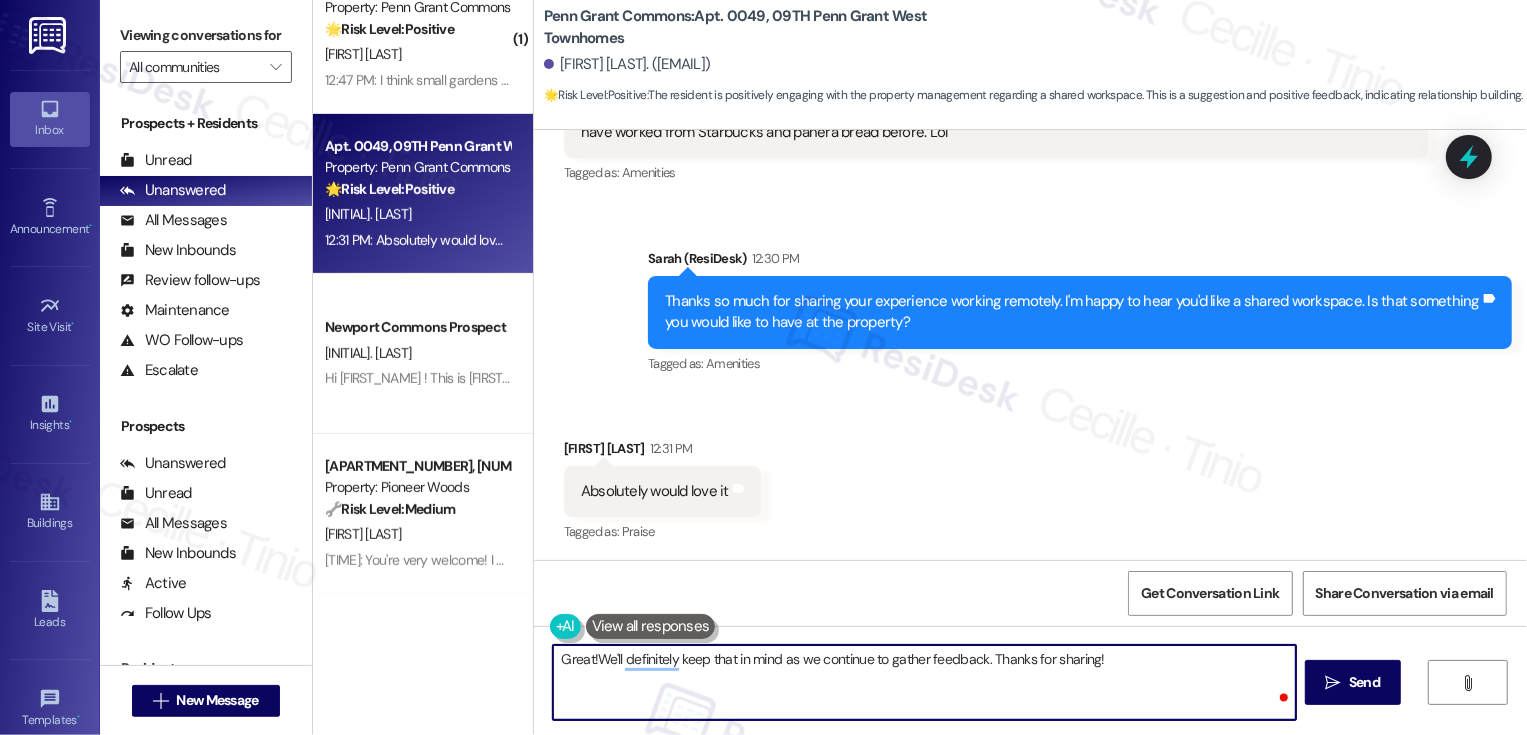 type on "Great! We'll definitely keep that in mind as we continue to gather feedback. Thanks for sharing!" 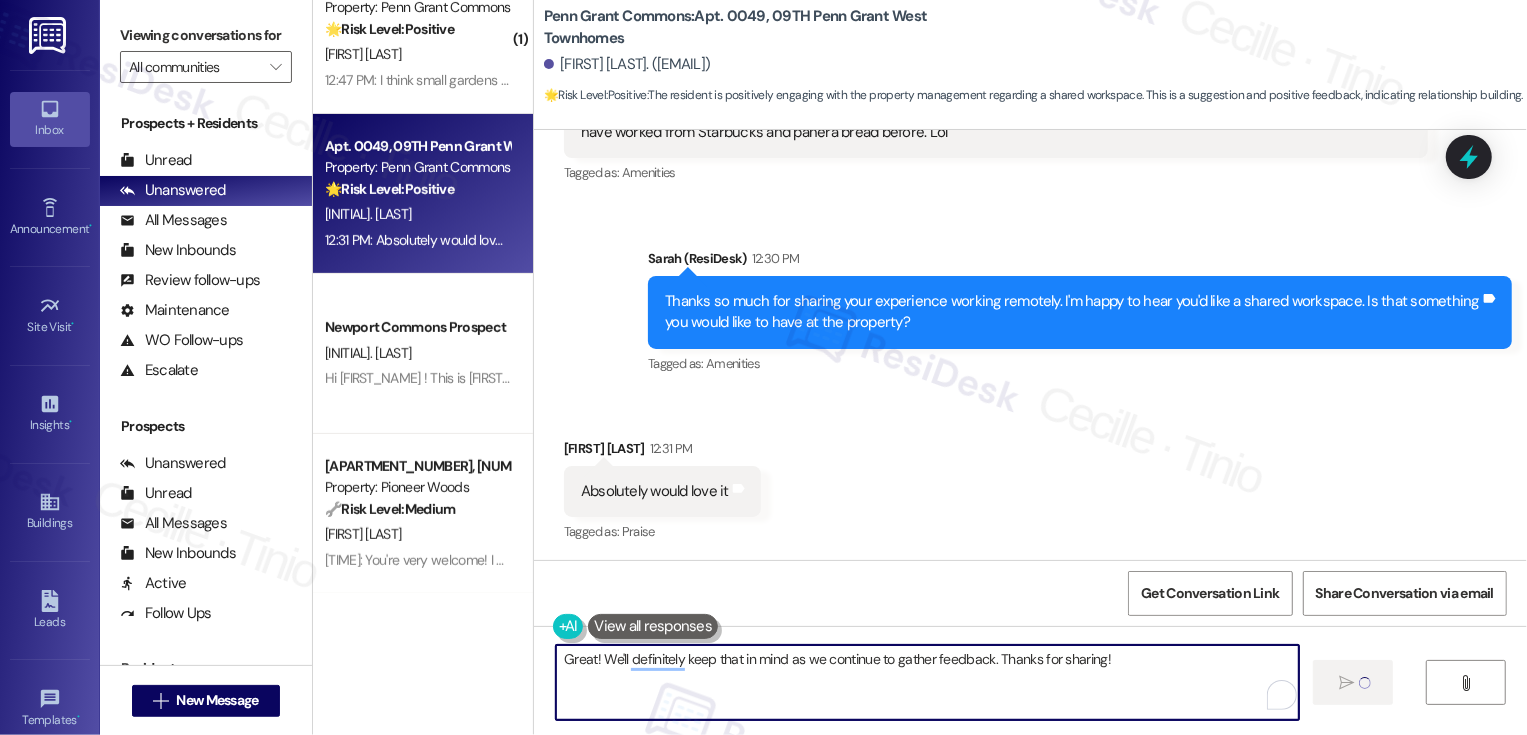 type 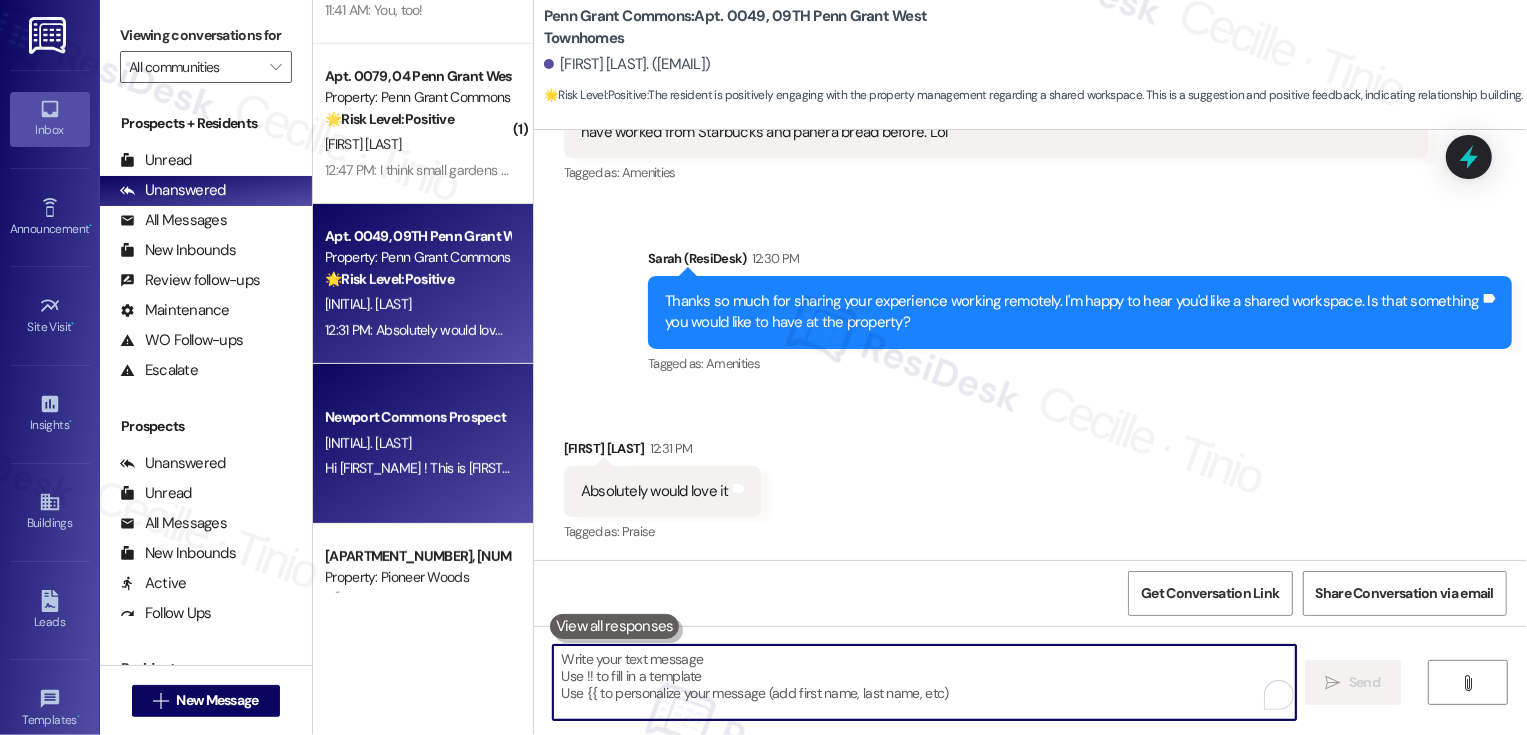 scroll, scrollTop: 353, scrollLeft: 0, axis: vertical 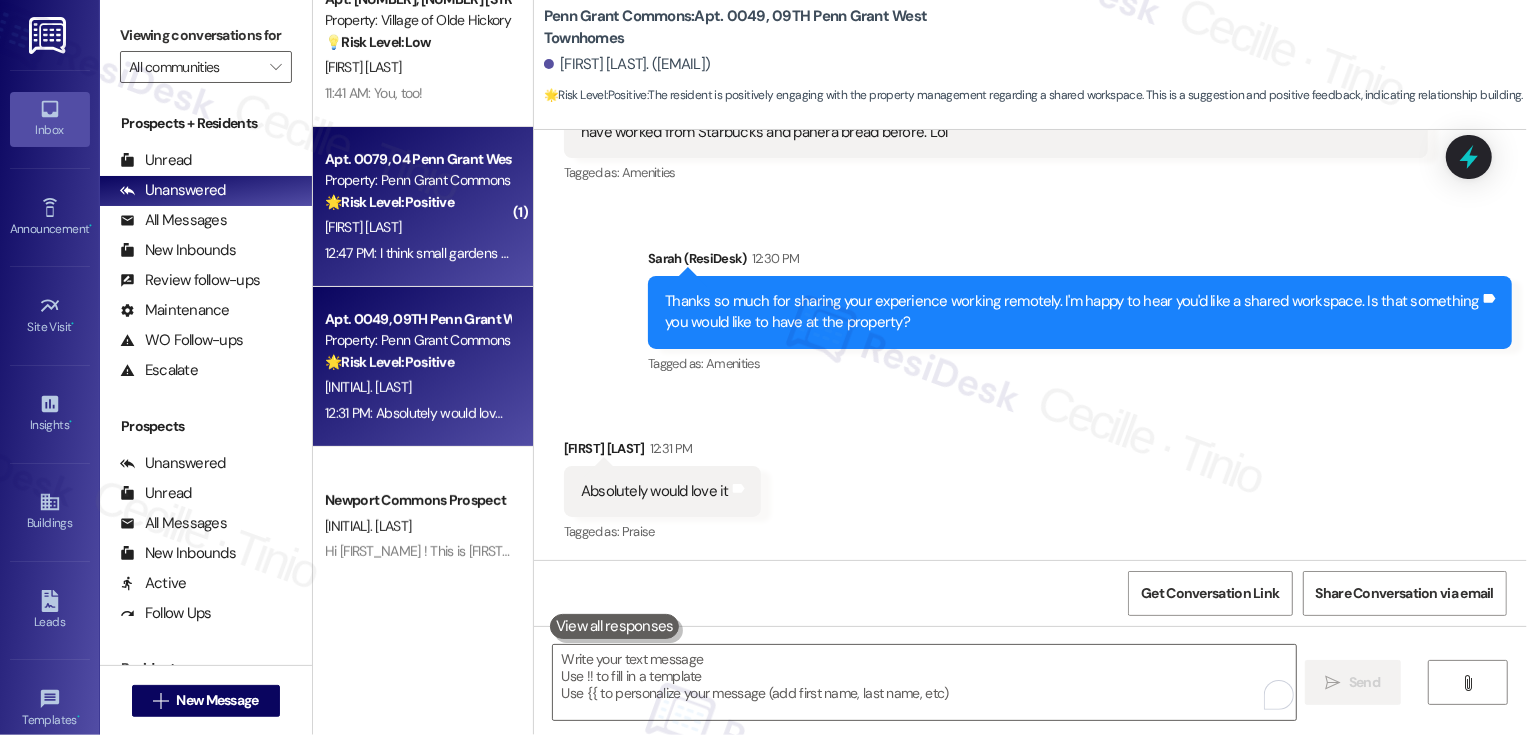 click on "[TIME]: I think small gardens and water fountains are nice features. [TIME]: I think small gardens and water fountains are nice features." at bounding box center (417, 253) 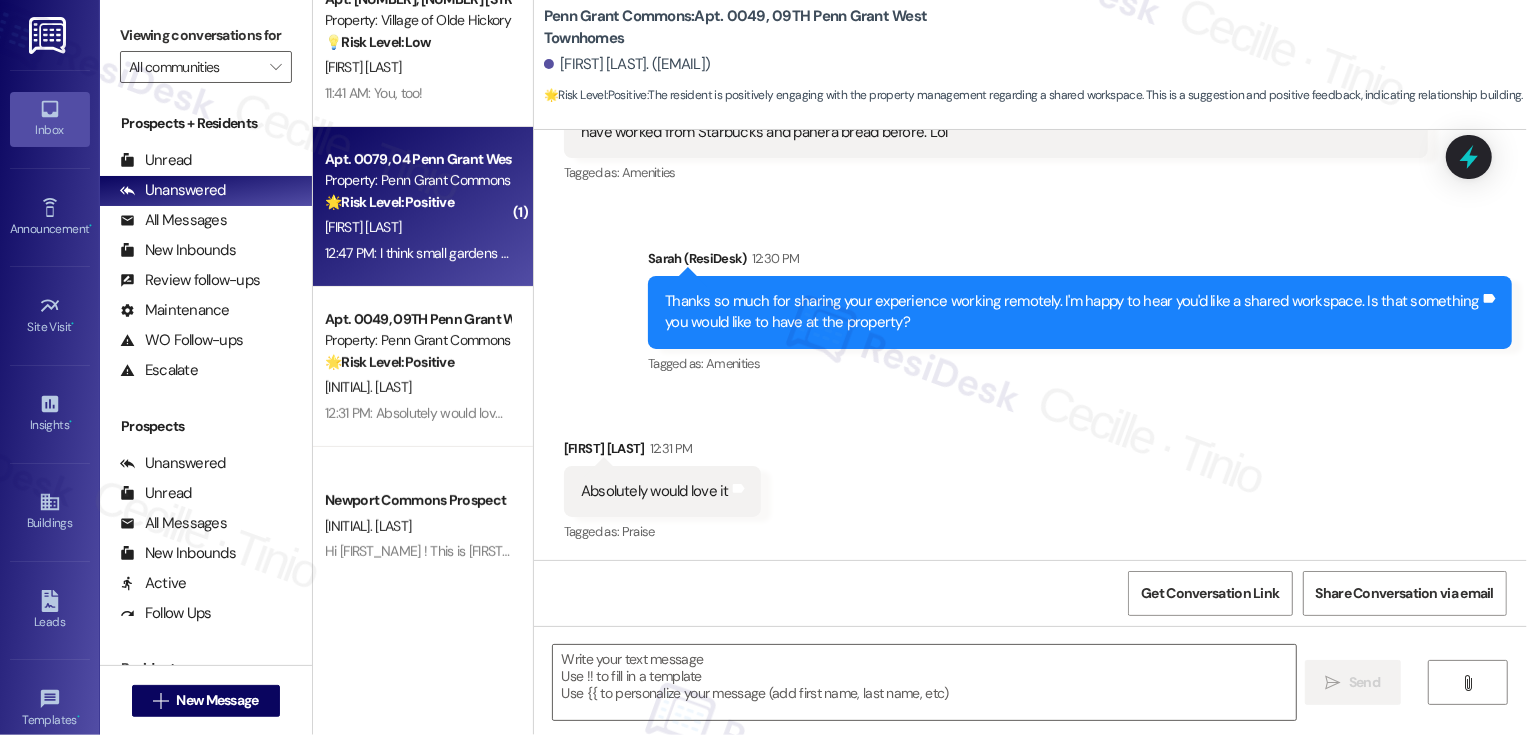 type on "Fetching suggested responses. Please feel free to read through the conversation in the meantime." 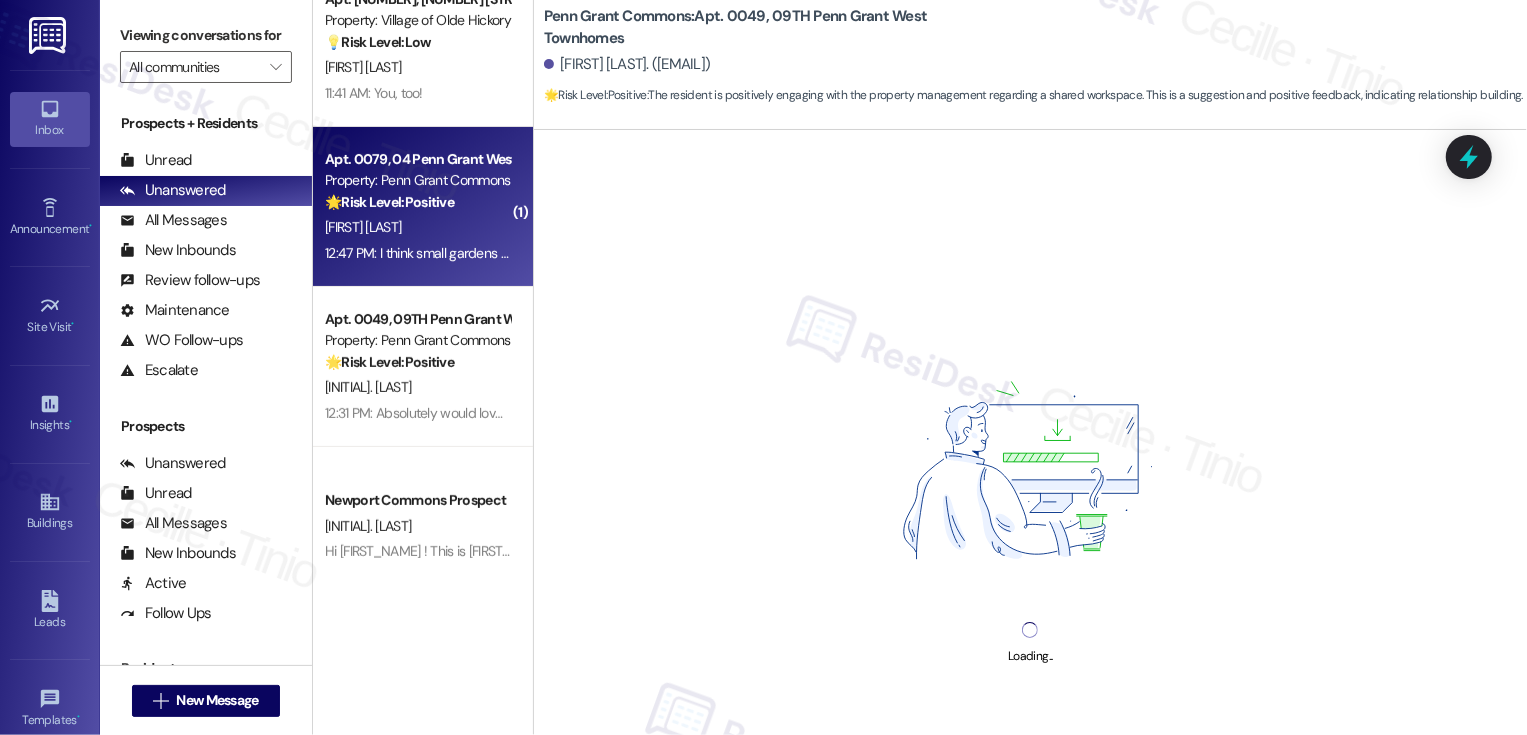 click on "[TIME]: I think small gardens and water fountains are nice features. [TIME]: I think small gardens and water fountains are nice features." at bounding box center (417, 253) 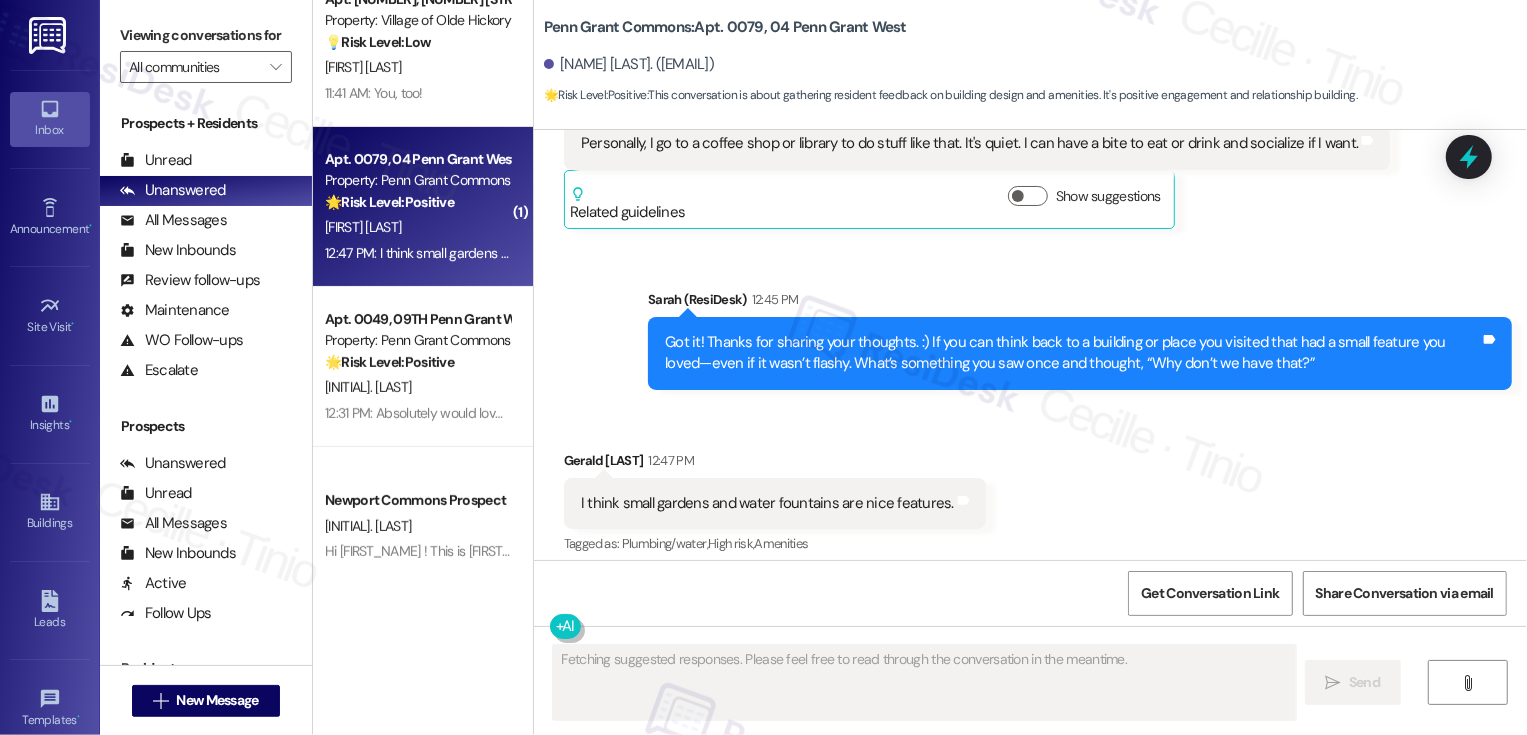 scroll, scrollTop: 14629, scrollLeft: 0, axis: vertical 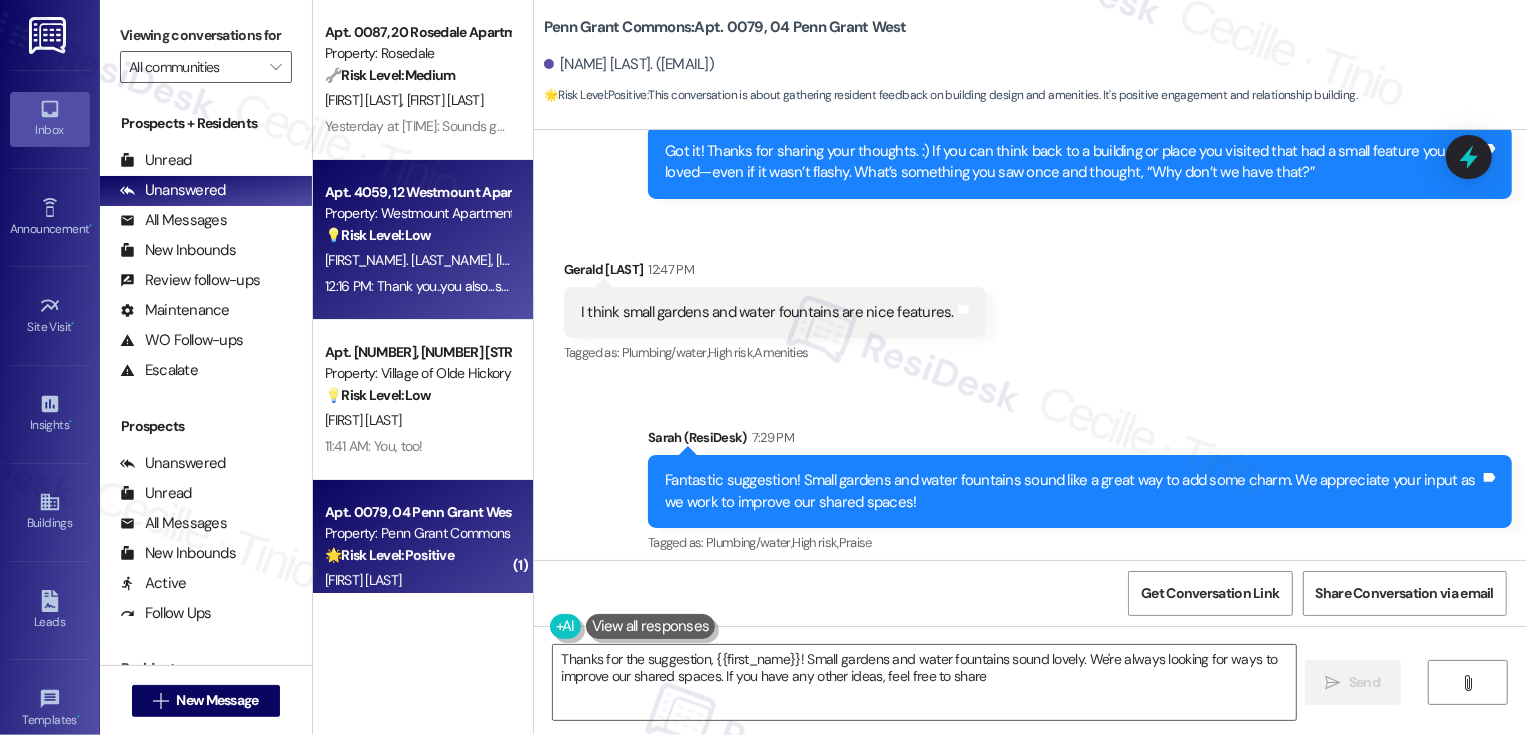 type on "Thanks for the suggestion, {{first_name}}! Small gardens and water fountains sound lovely. We're always looking for ways to improve our shared spaces. If you have any other ideas, feel free to share!" 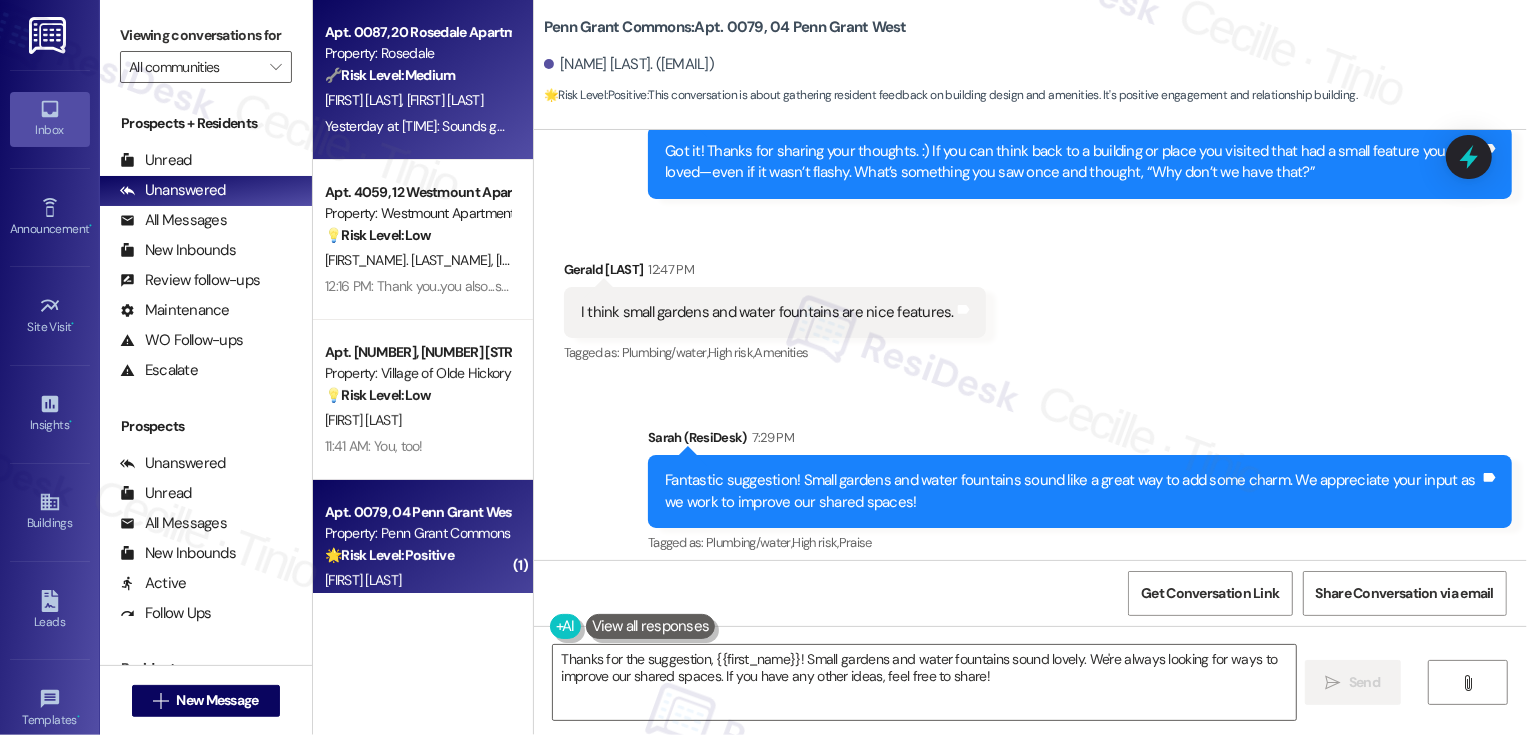 click on "Apt. [NUMBER], [NUMBER] [STREET] [PROPERTY] 🔧 Risk Level: Medium The resident is requesting a change to the payment arrangement for rent, which is a financial concern but not urgent. The team is already looking into it. [INITIAL]. [LAST] [INITIAL]. [LAST] [DAY] at [TIME]: Sounds good [NAME]. Thanks for getting back to me. Sure thing [DAY] at [TIME]: Sounds good [NAME]. Thanks for getting back to me. Sure thing" at bounding box center (423, 80) 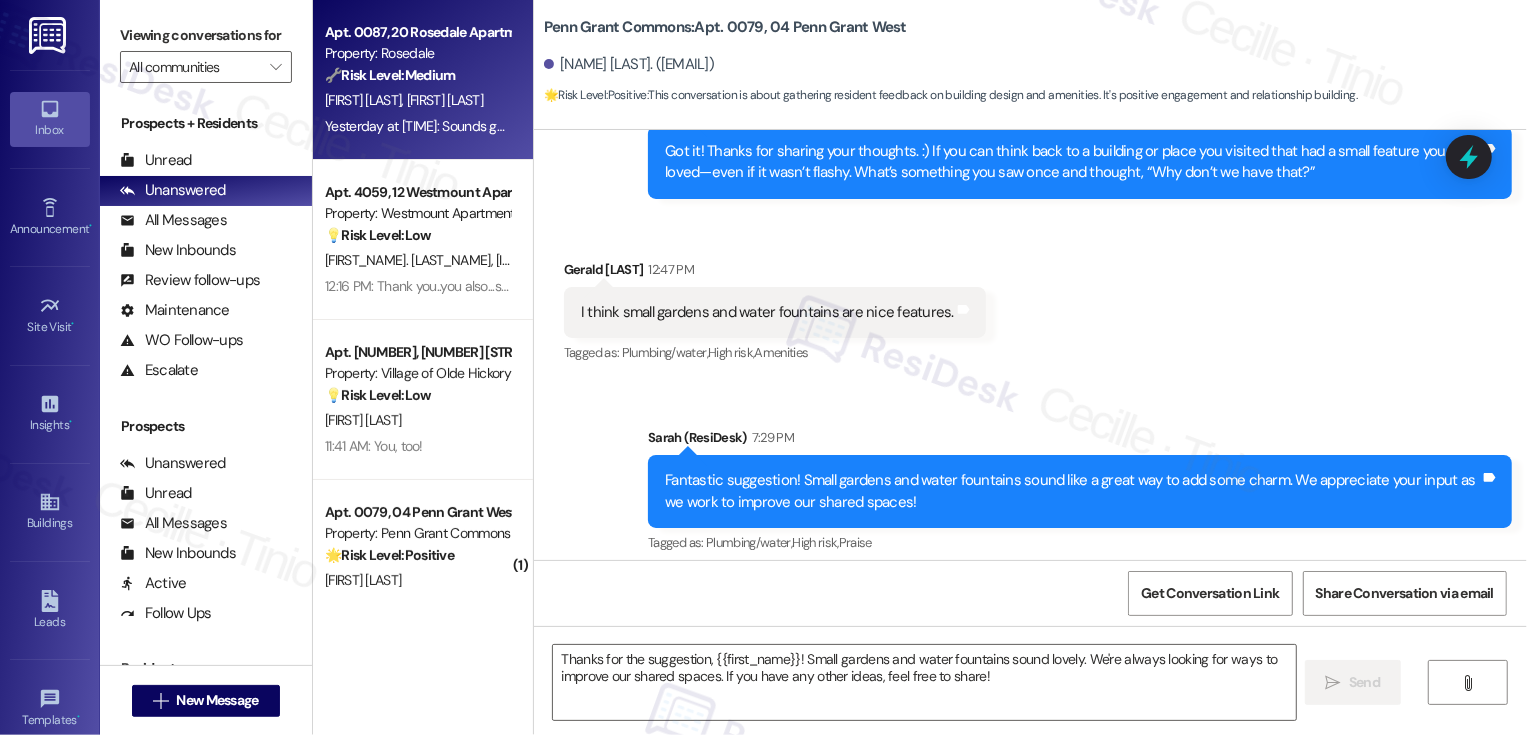 type on "Fetching suggested responses. Please feel free to read through the conversation in the meantime." 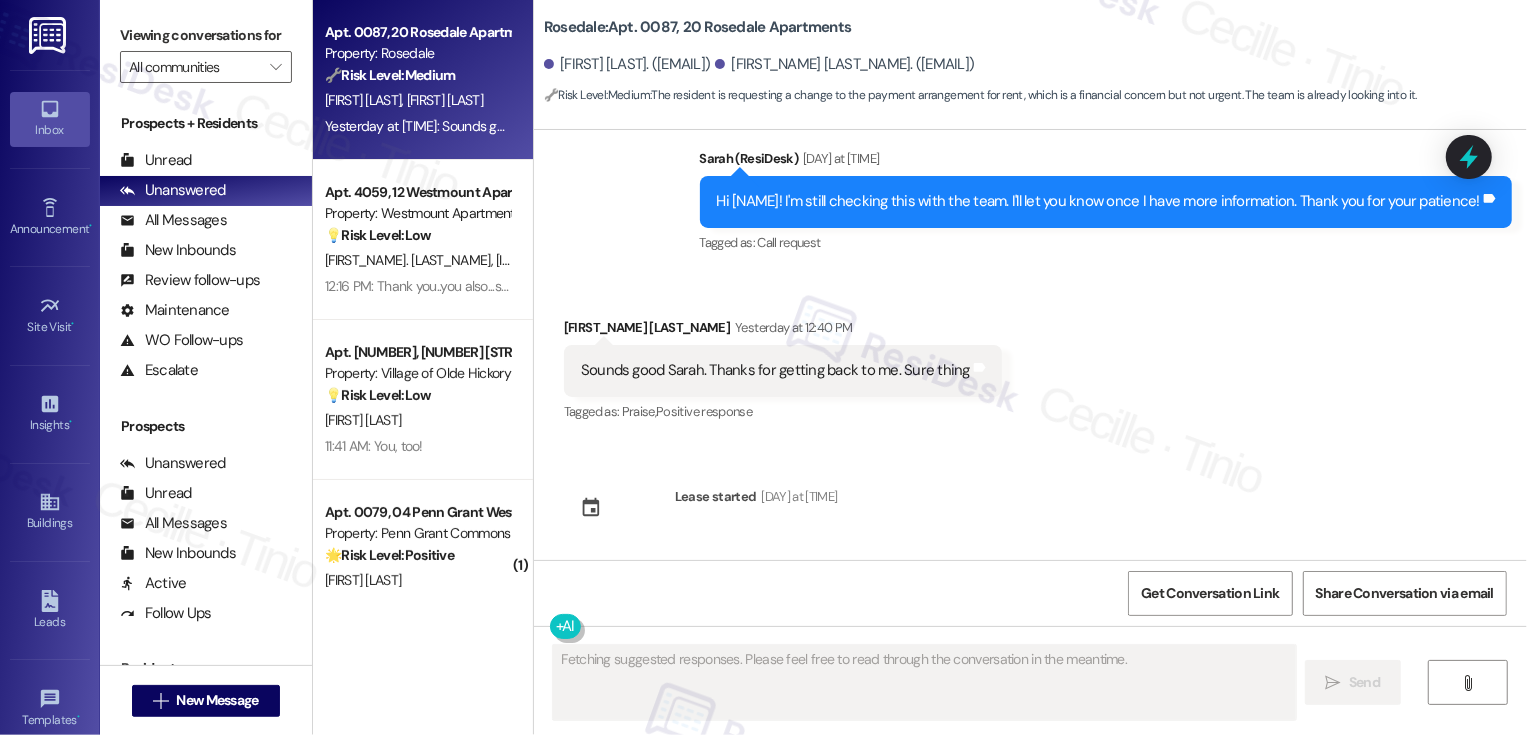 scroll, scrollTop: 2048, scrollLeft: 0, axis: vertical 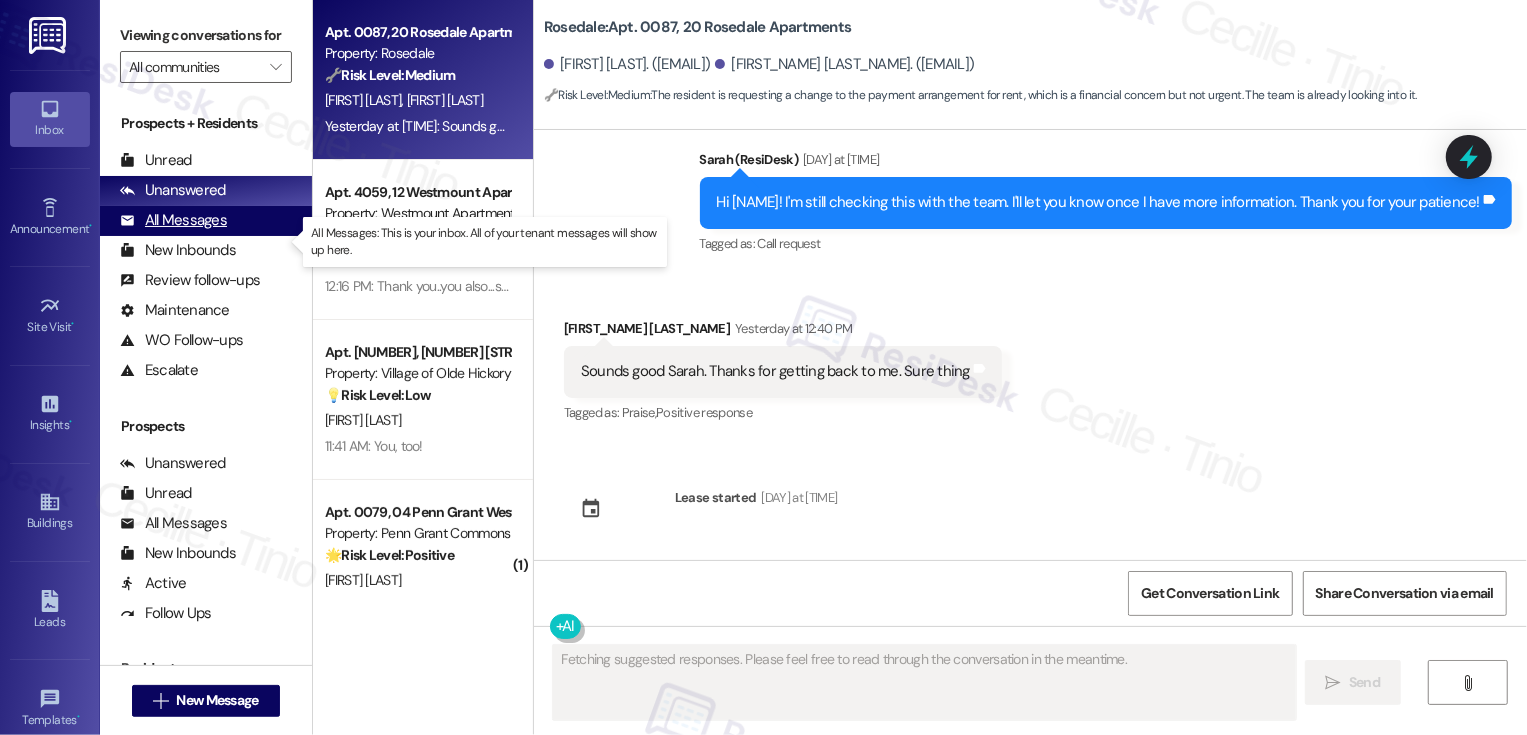 click on "All Messages" at bounding box center (173, 220) 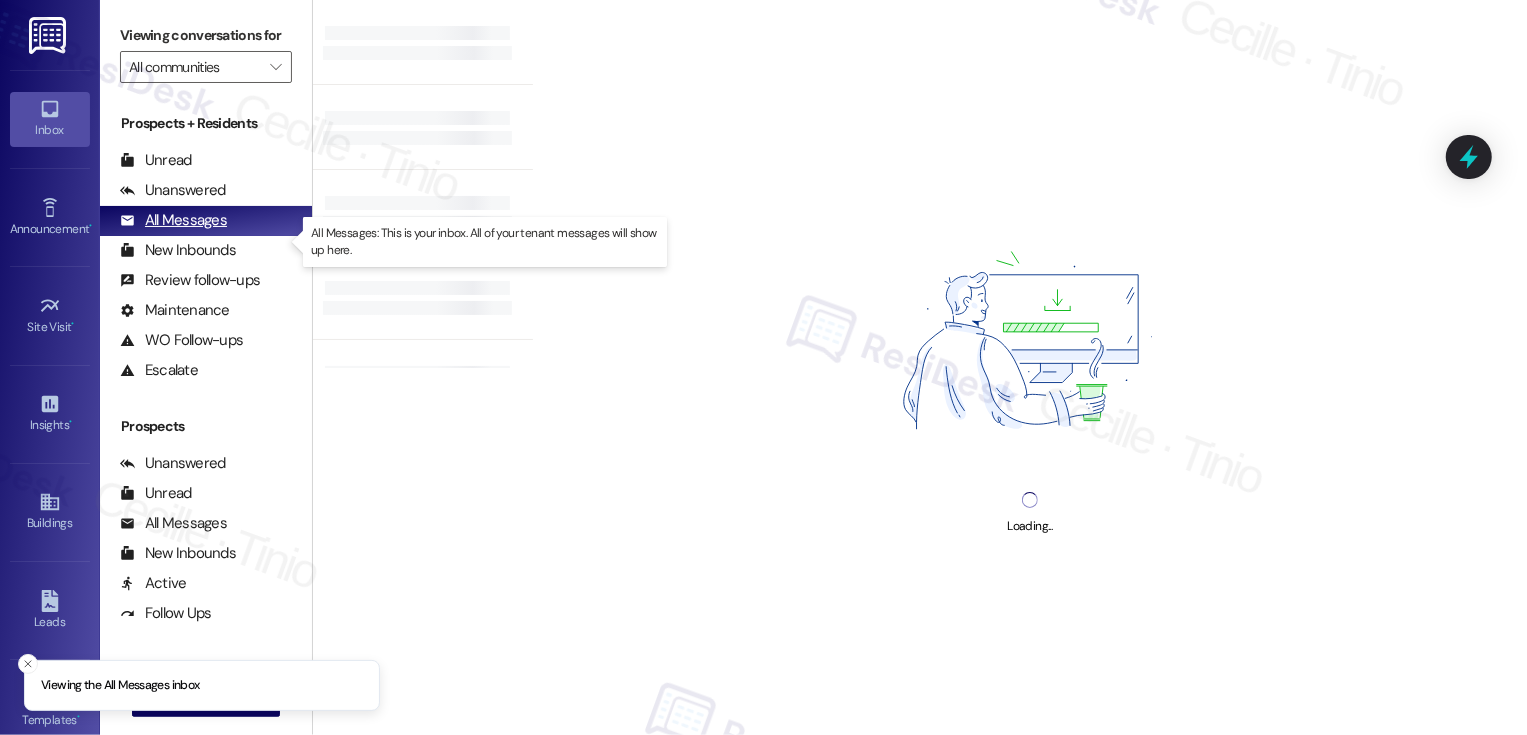 click on "All Messages" at bounding box center [173, 220] 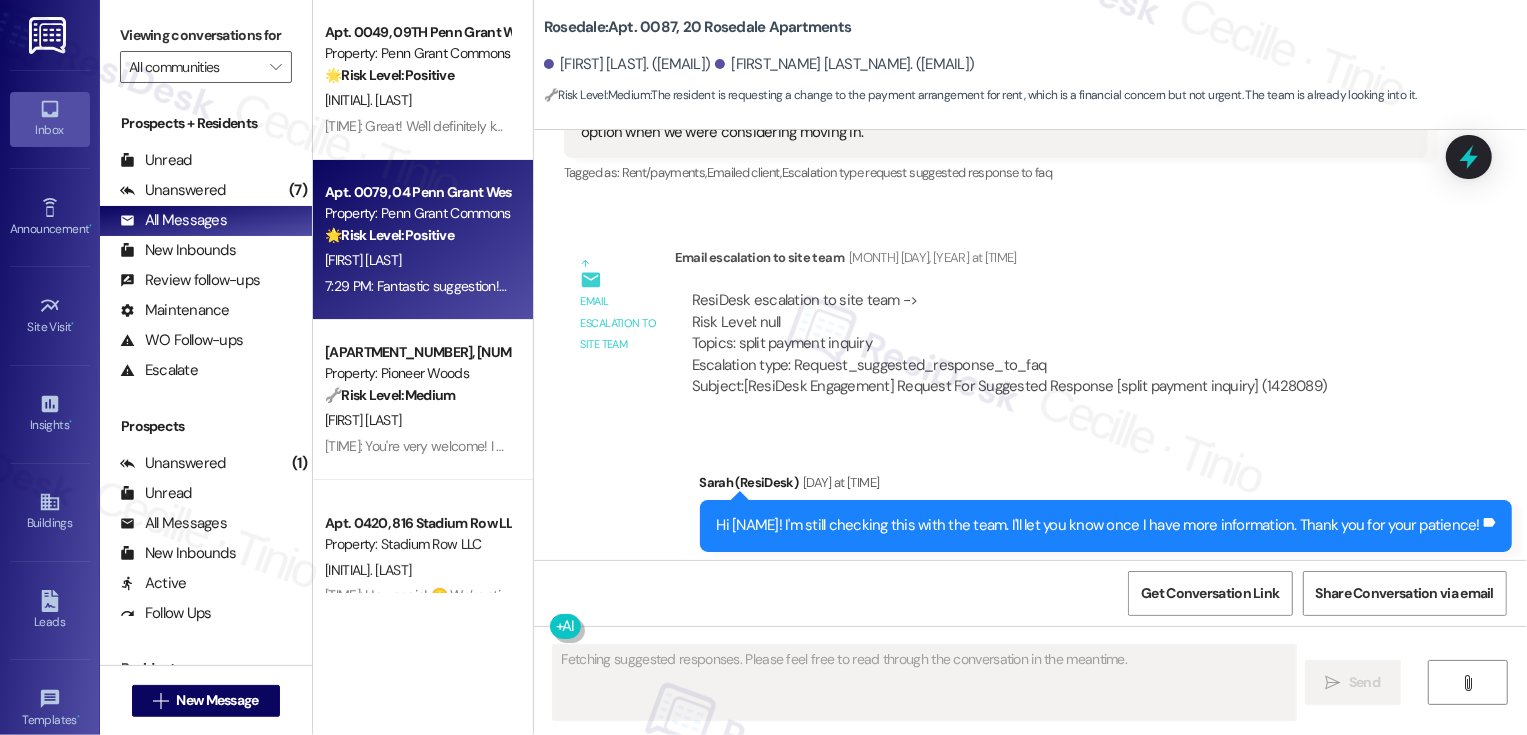scroll, scrollTop: 1930, scrollLeft: 0, axis: vertical 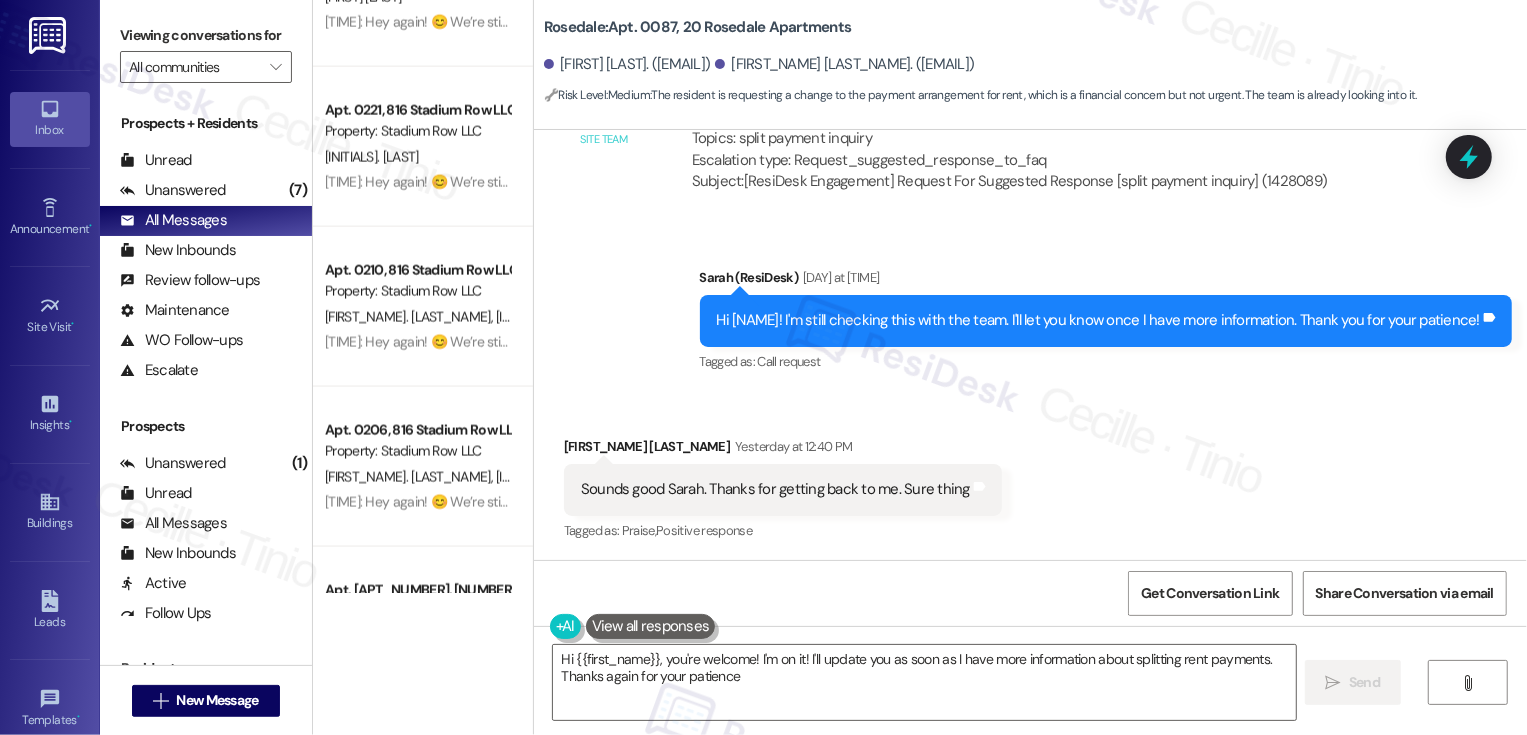 type on "Hi {{first_name}}, you're welcome! I'm on it! I'll update you as soon as I have more information about splitting rent payments. Thanks again for your patience!" 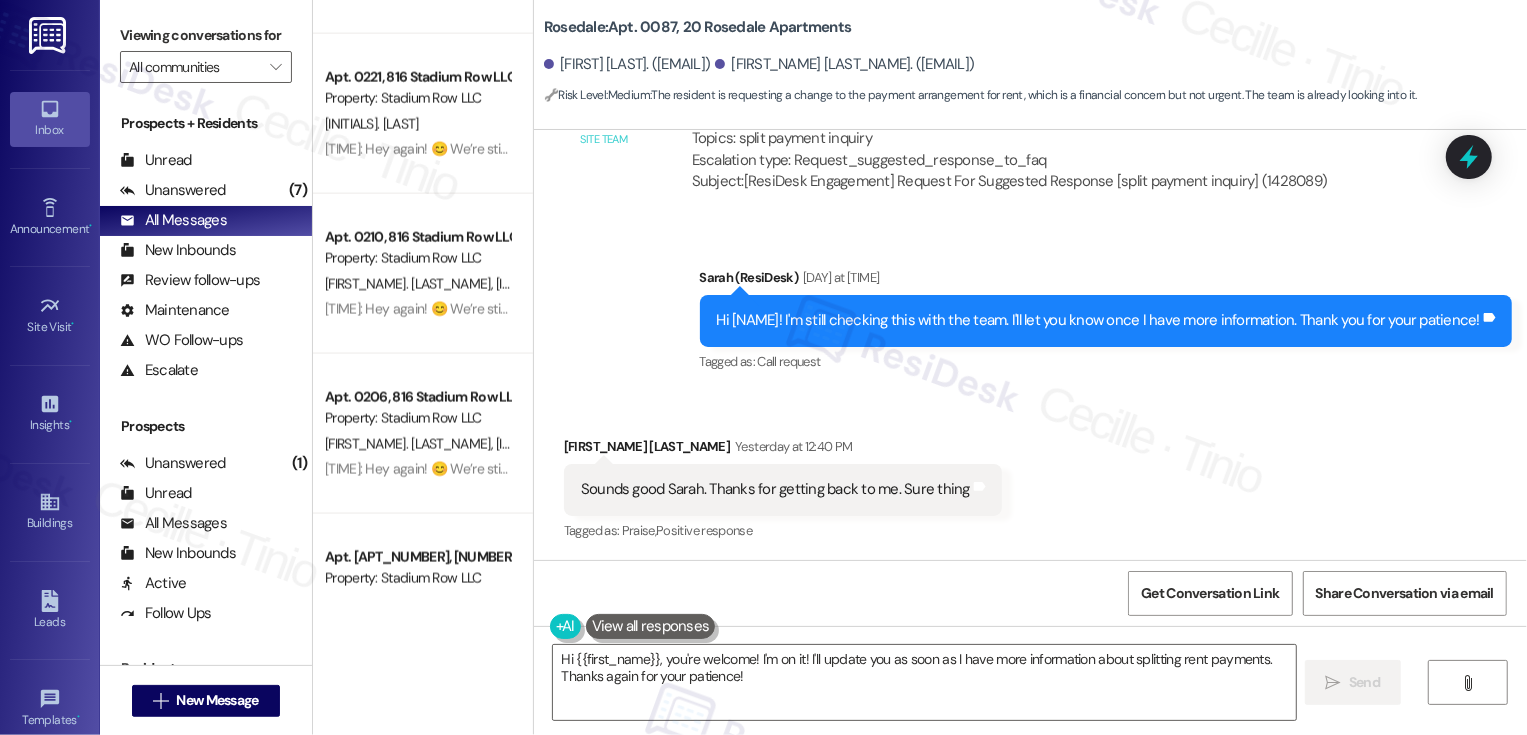 scroll, scrollTop: 1944, scrollLeft: 0, axis: vertical 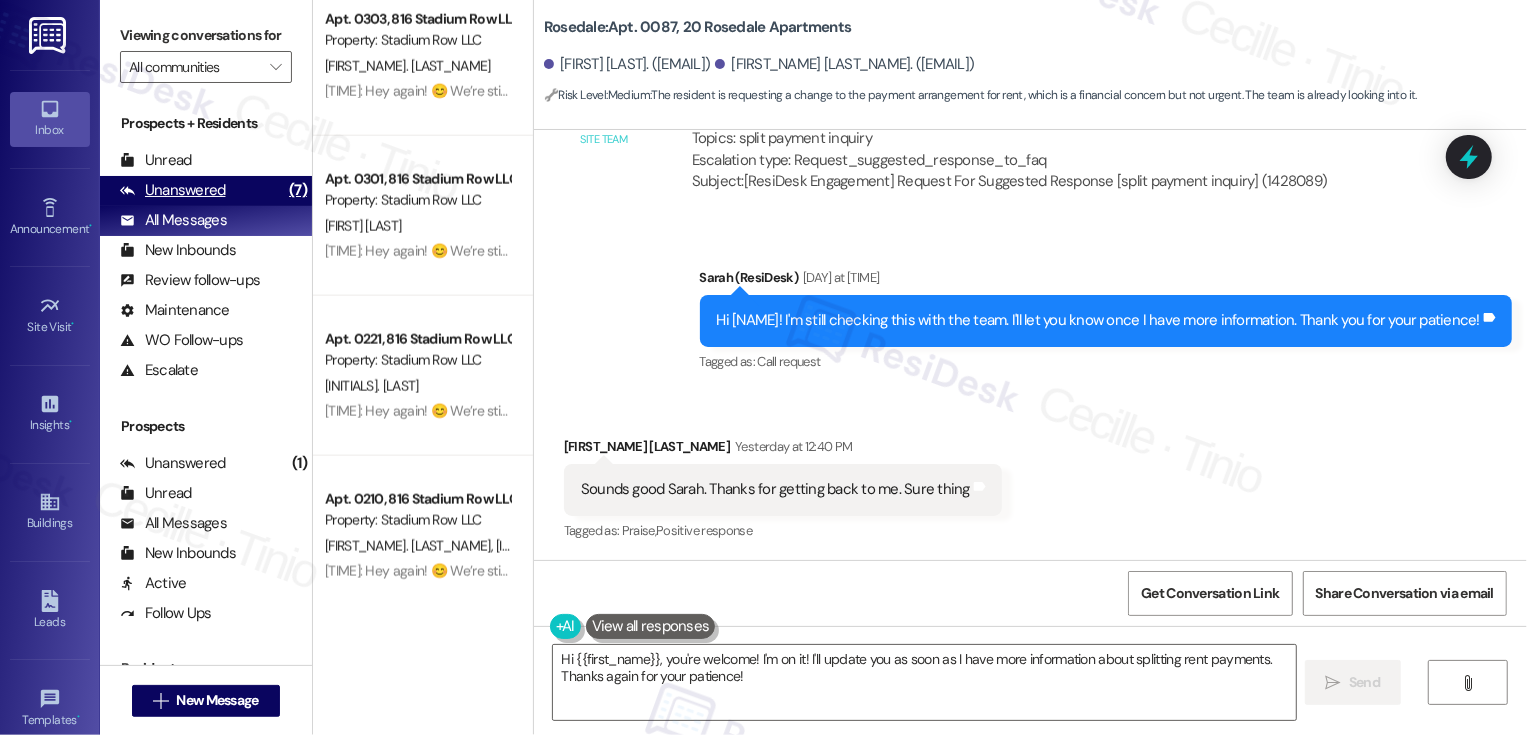 click on "Unanswered (7)" at bounding box center (206, 191) 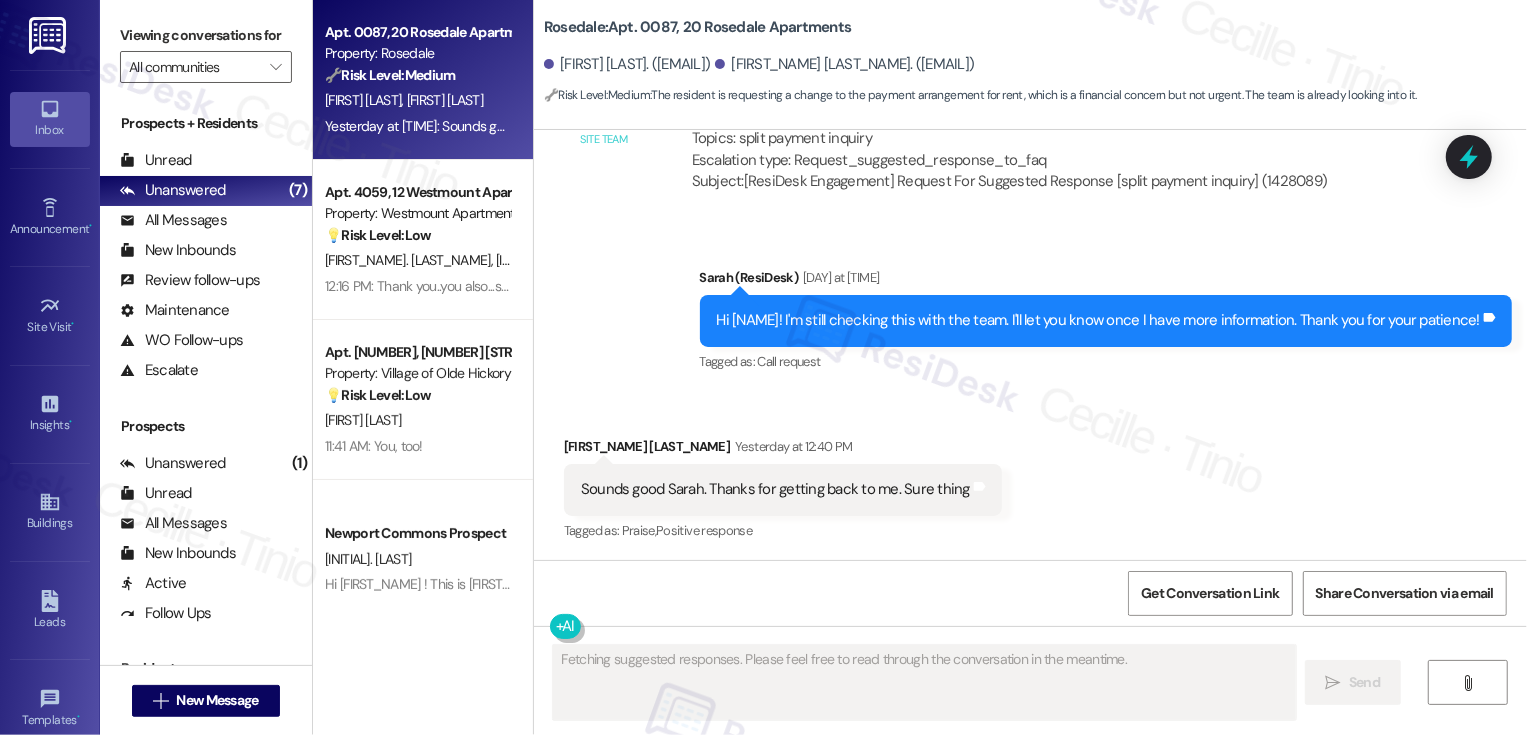 scroll, scrollTop: 2048, scrollLeft: 0, axis: vertical 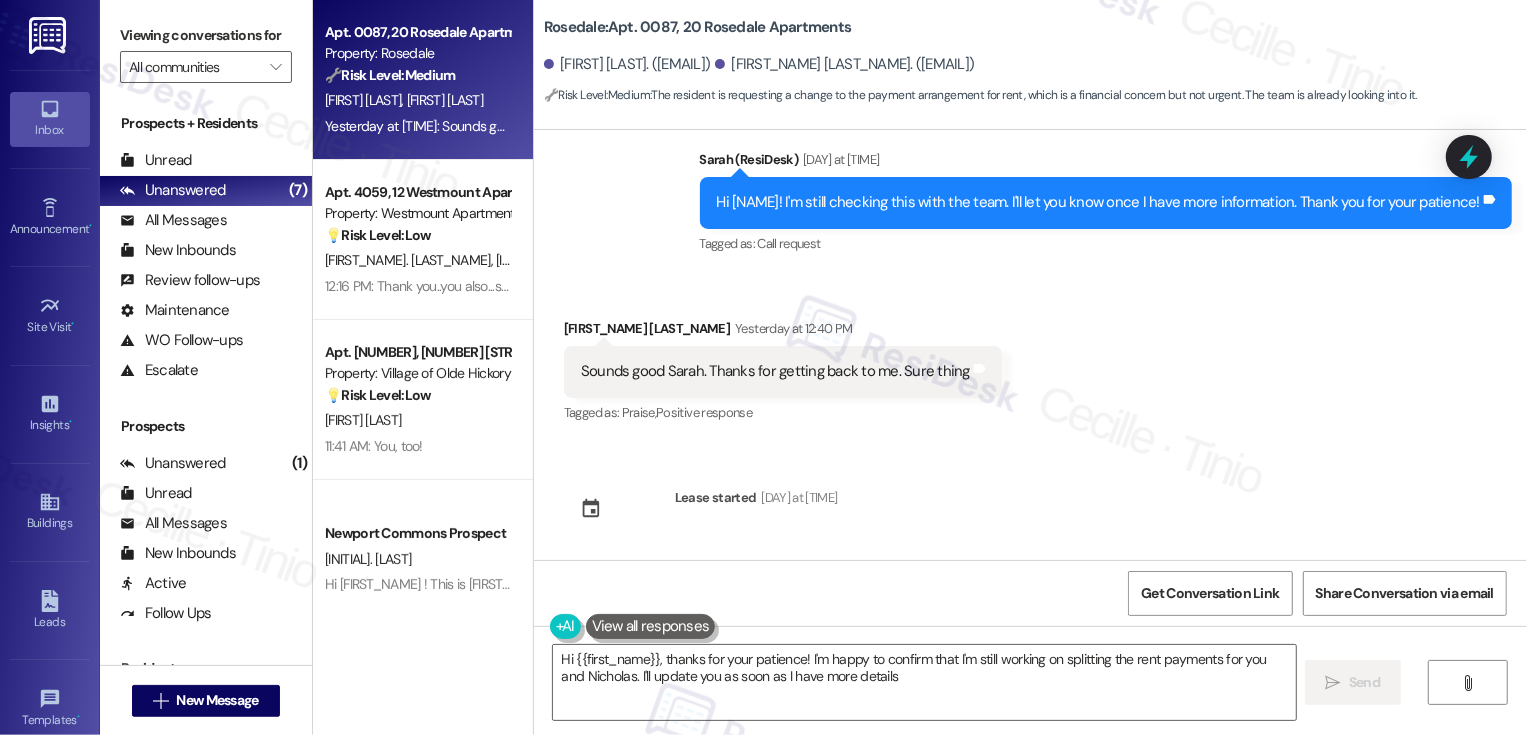 type on "Hi {{first_name}}, thanks for your patience! I'm happy to confirm that I'm still working on splitting the rent payments for you and Nicholas. I'll update you as soon as I have more details!" 